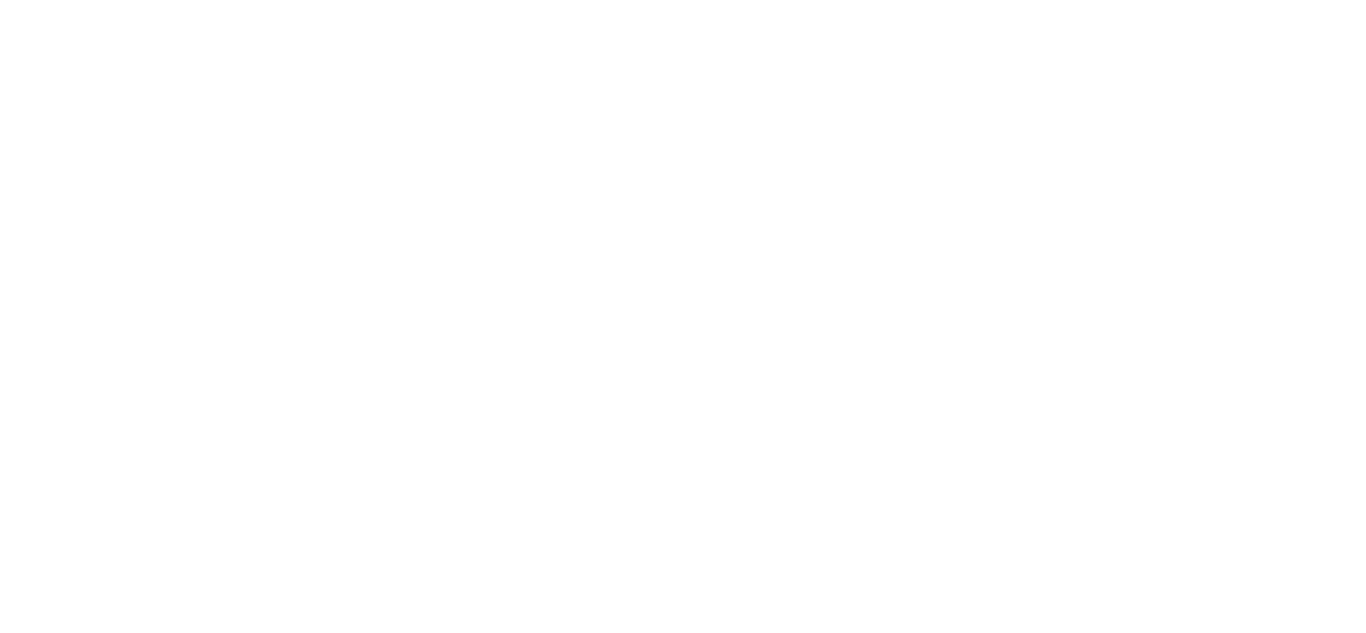 scroll, scrollTop: 0, scrollLeft: 0, axis: both 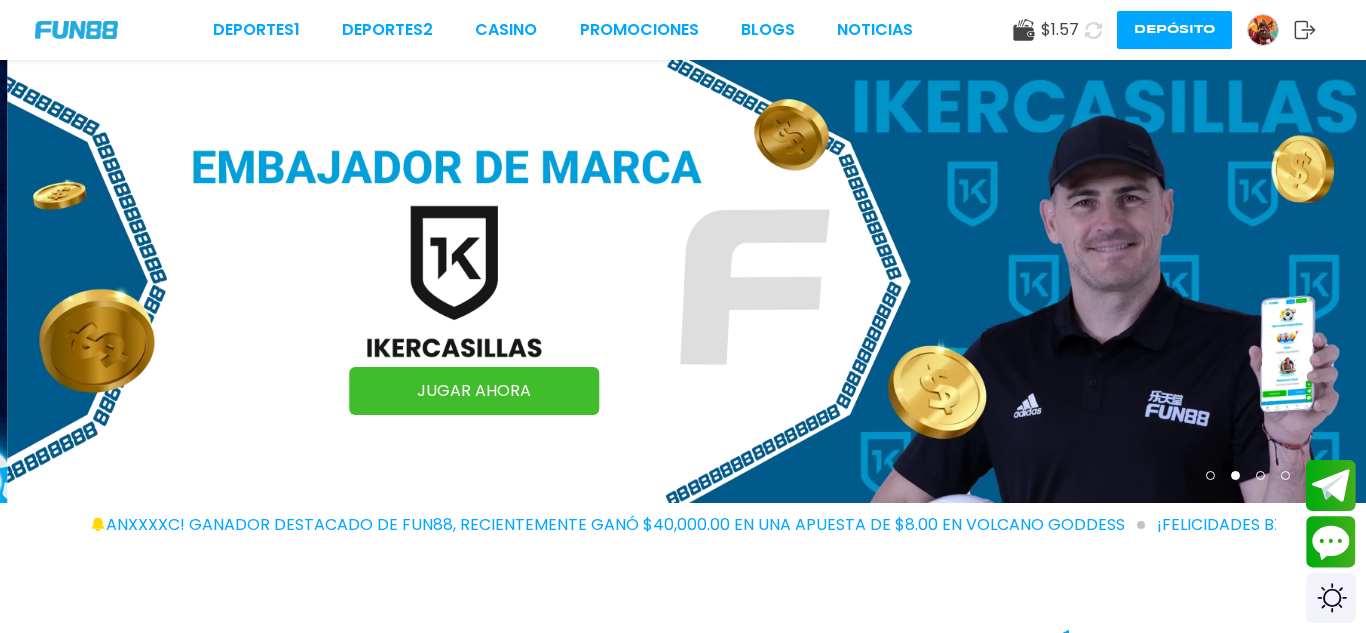 click on "Depósito" at bounding box center [1174, 30] 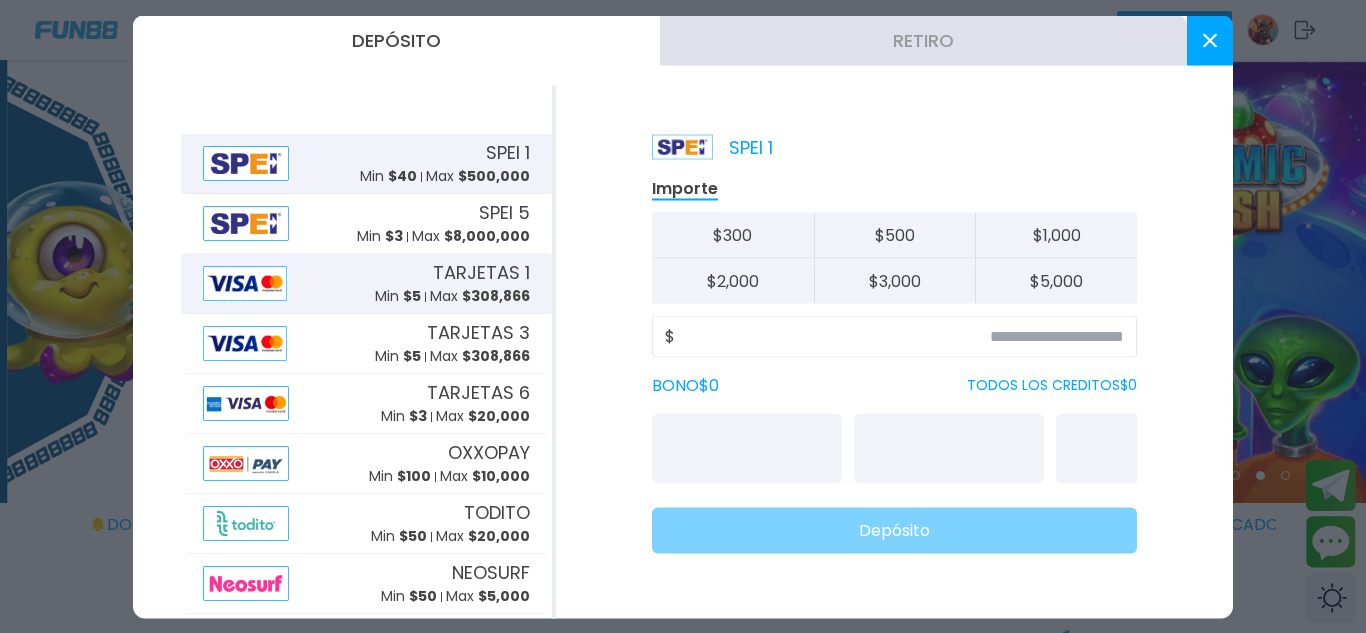 click on "TARJETAS 1" at bounding box center (481, 272) 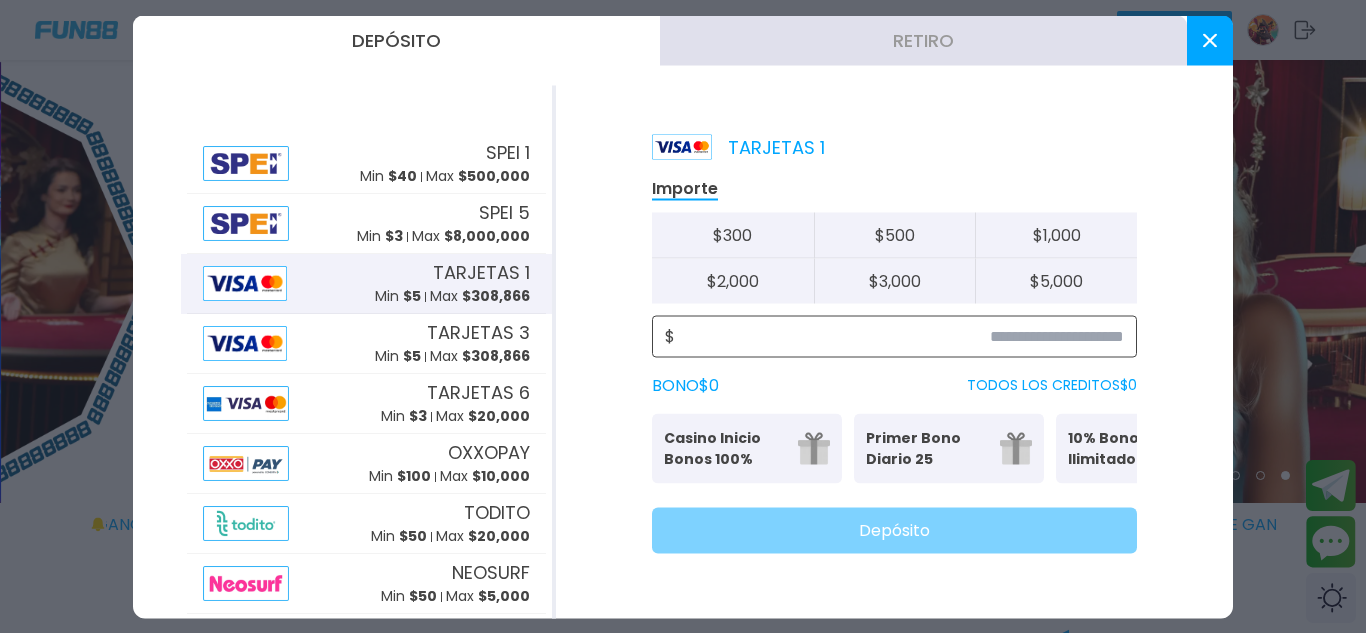 click at bounding box center (899, 336) 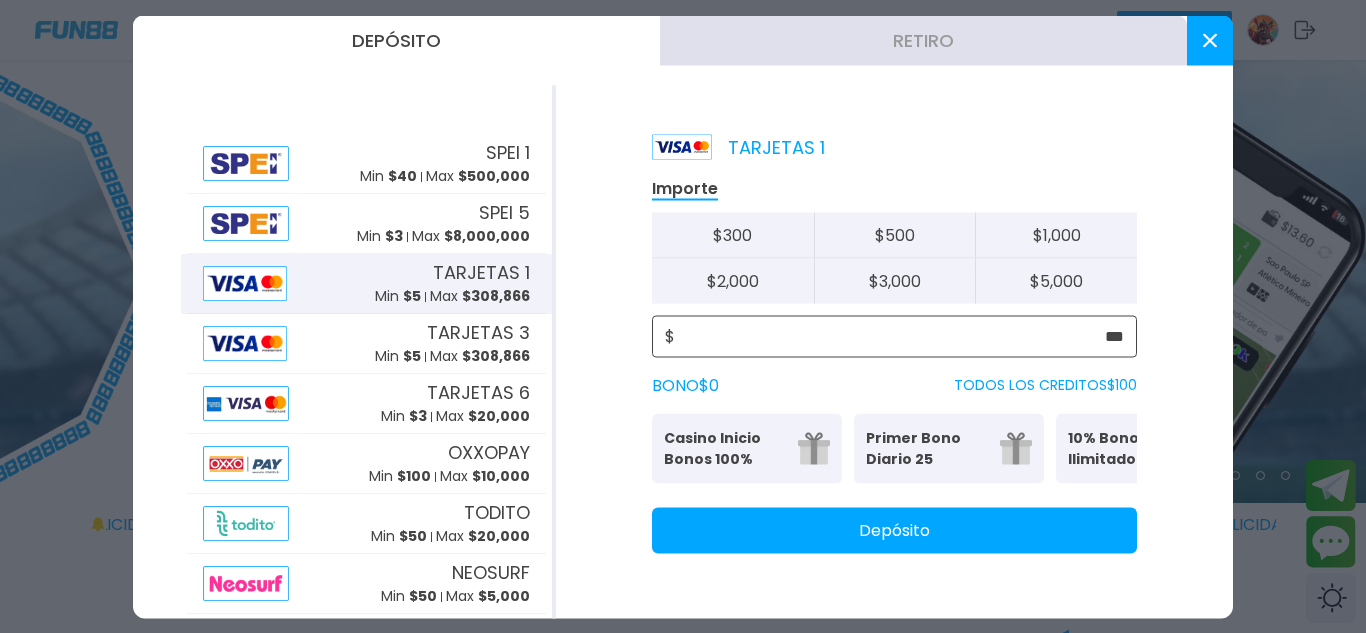 type on "***" 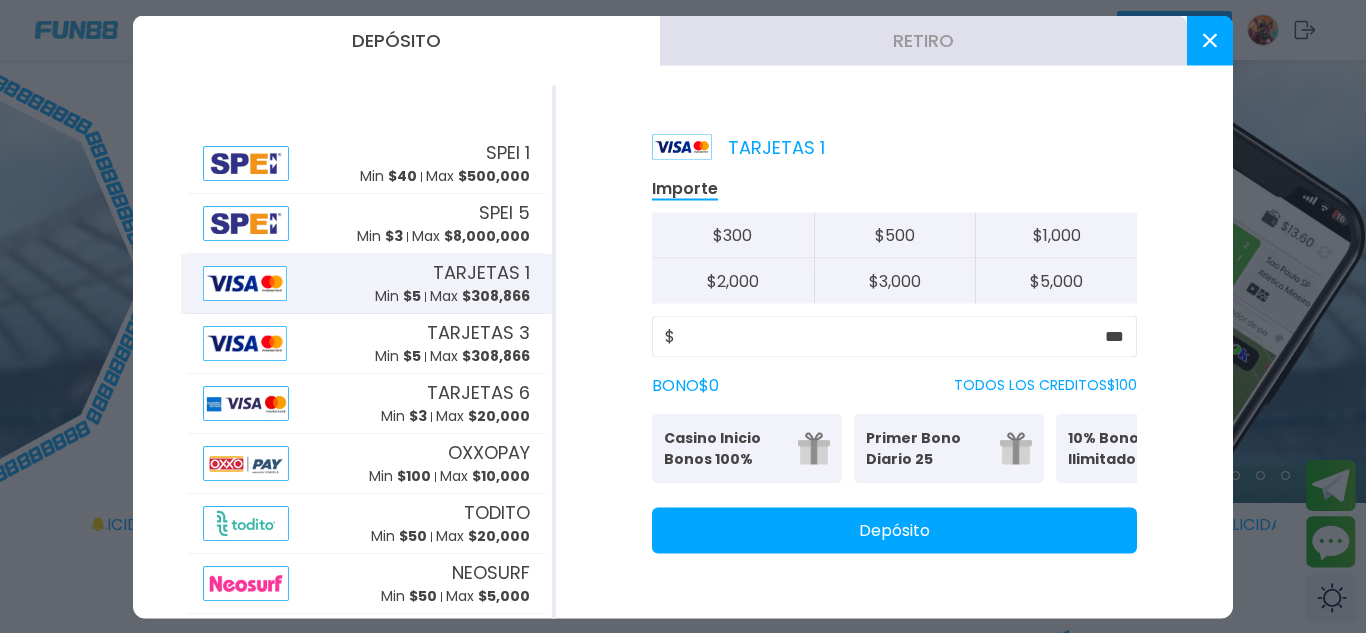 click on "Primer Bono Diario 25" at bounding box center [927, 448] 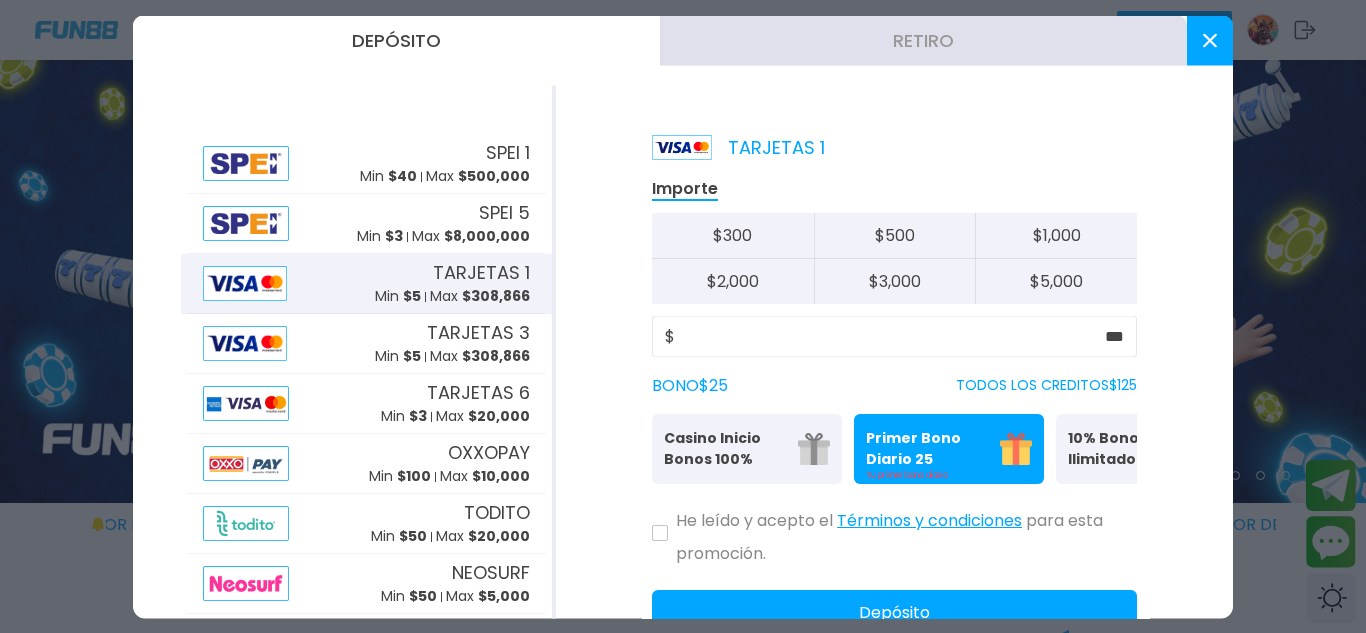 type 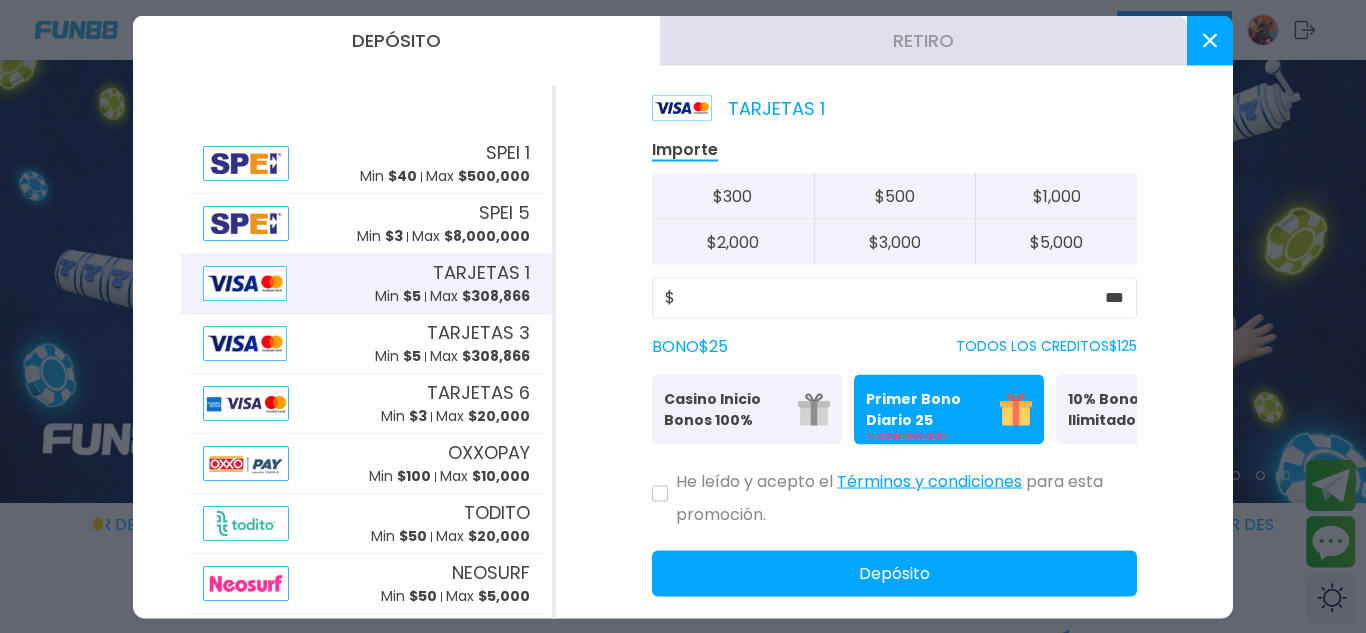 scroll, scrollTop: 40, scrollLeft: 0, axis: vertical 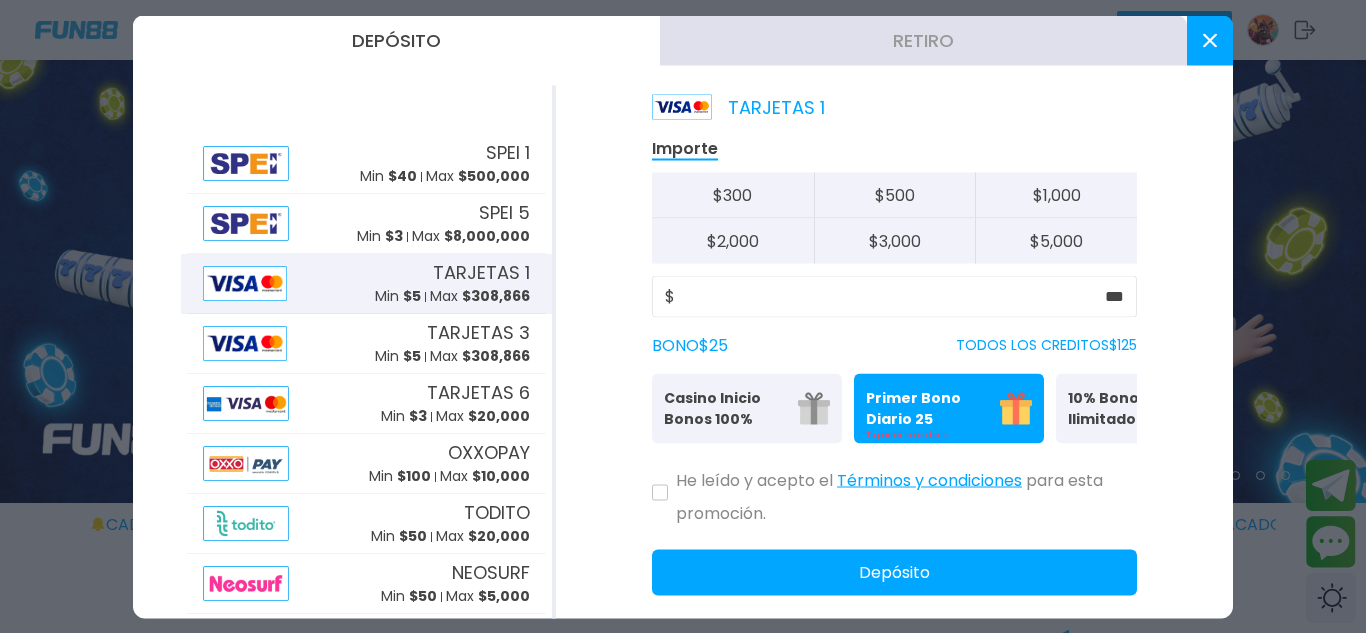 click on "He leído y acepto el Términos y condiciones para esta promoción." at bounding box center (906, 492) 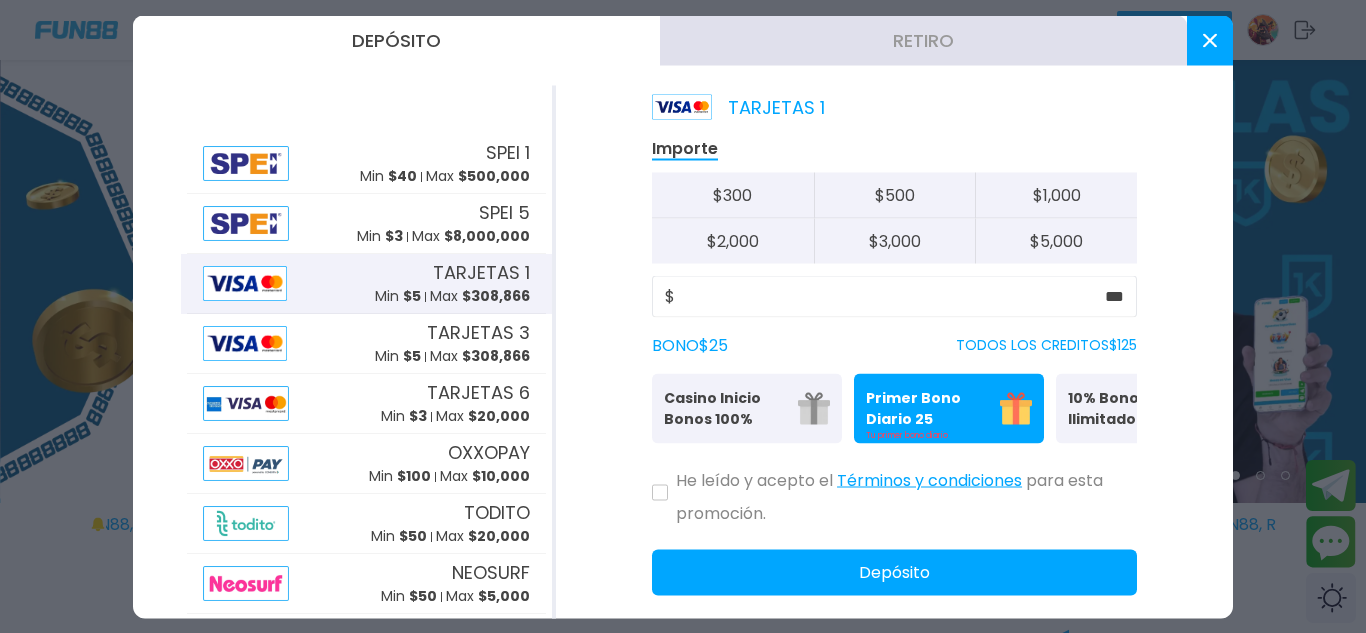 click on "He leído y acepto el Términos y condiciones para esta promoción." 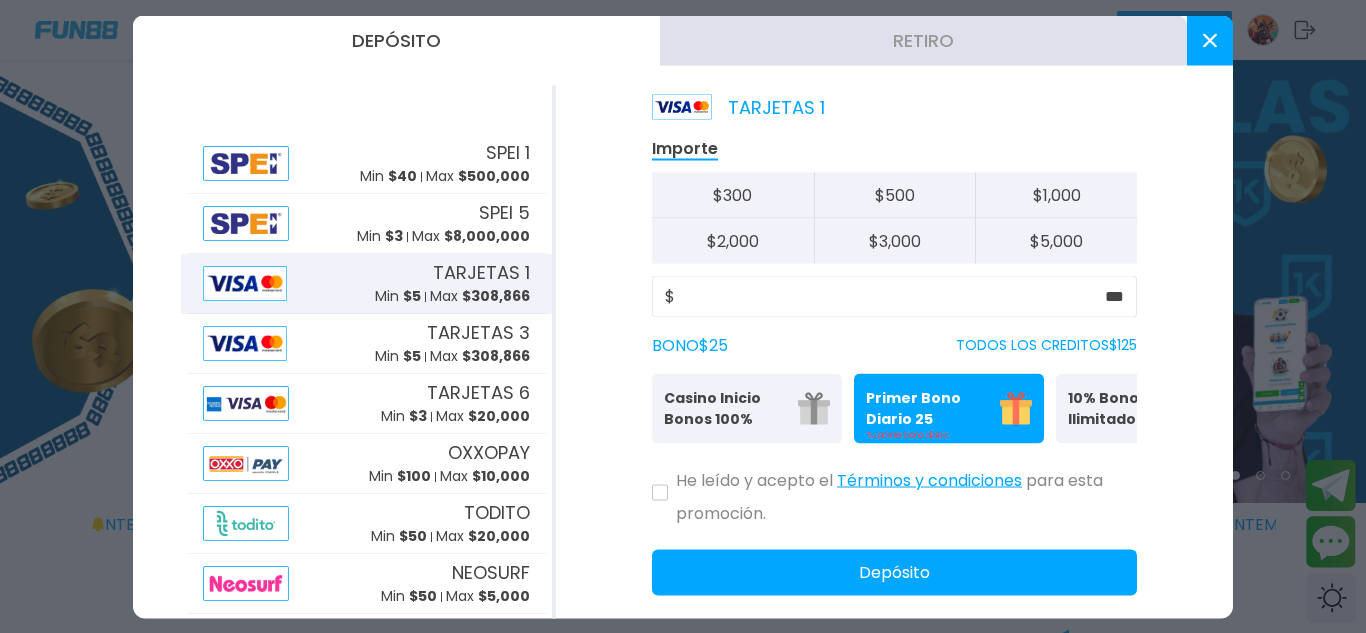 click on "He leído y acepto el Términos y condiciones para esta promoción." 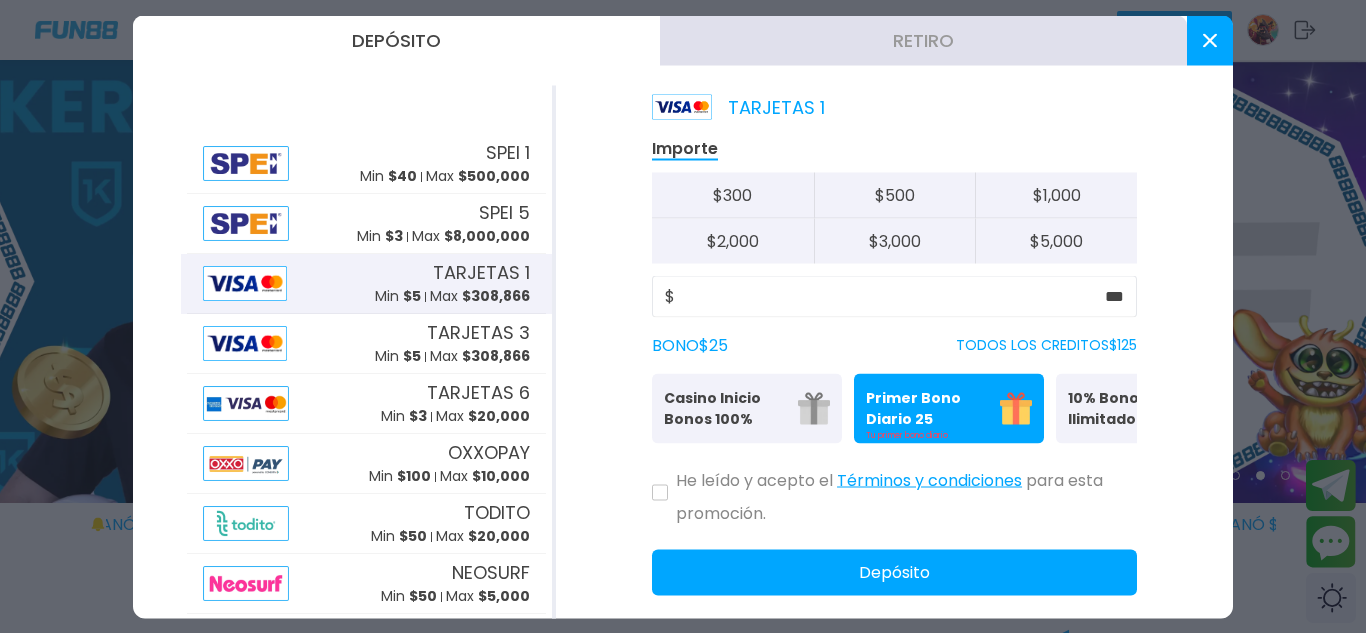 click on "He leído y acepto el Términos y condiciones para esta promoción." 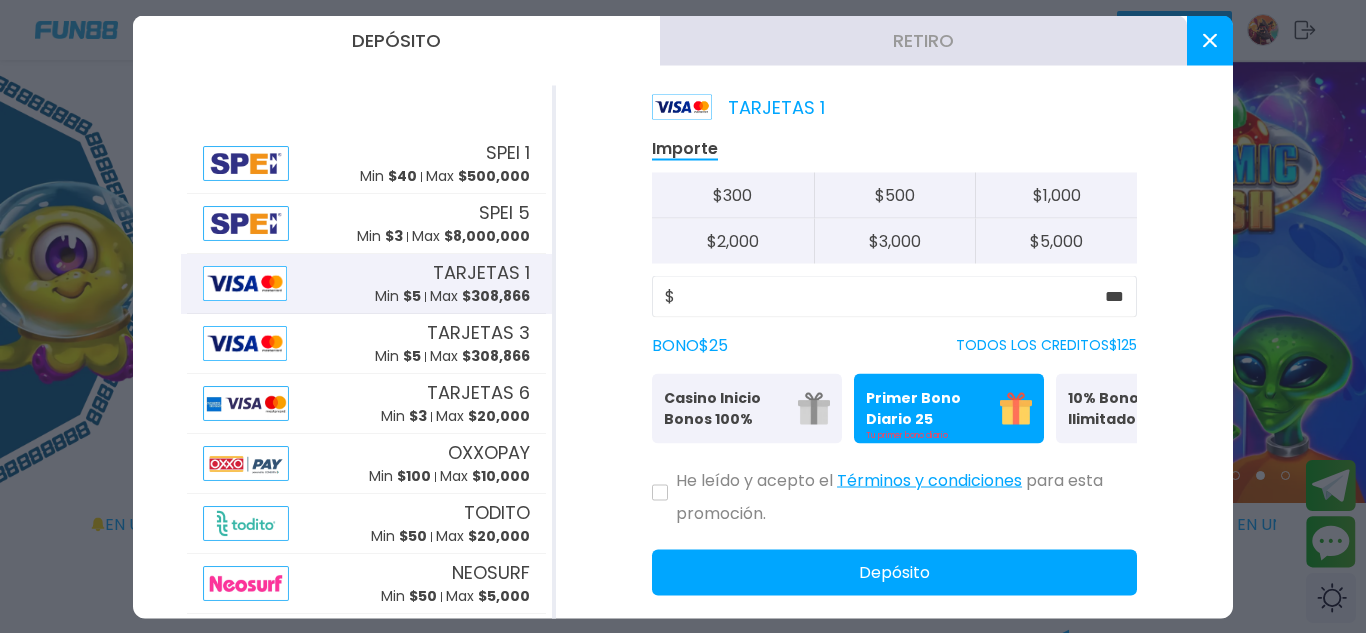 click at bounding box center (660, 493) 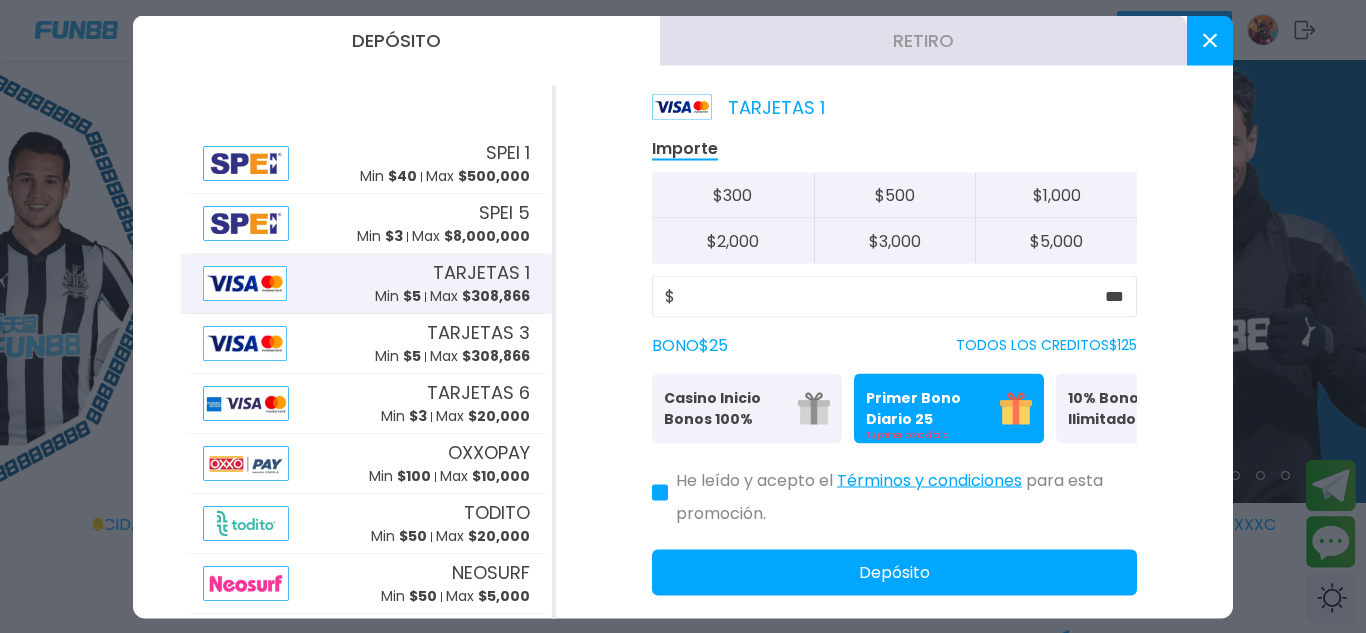 click on "Depósito" at bounding box center [894, 572] 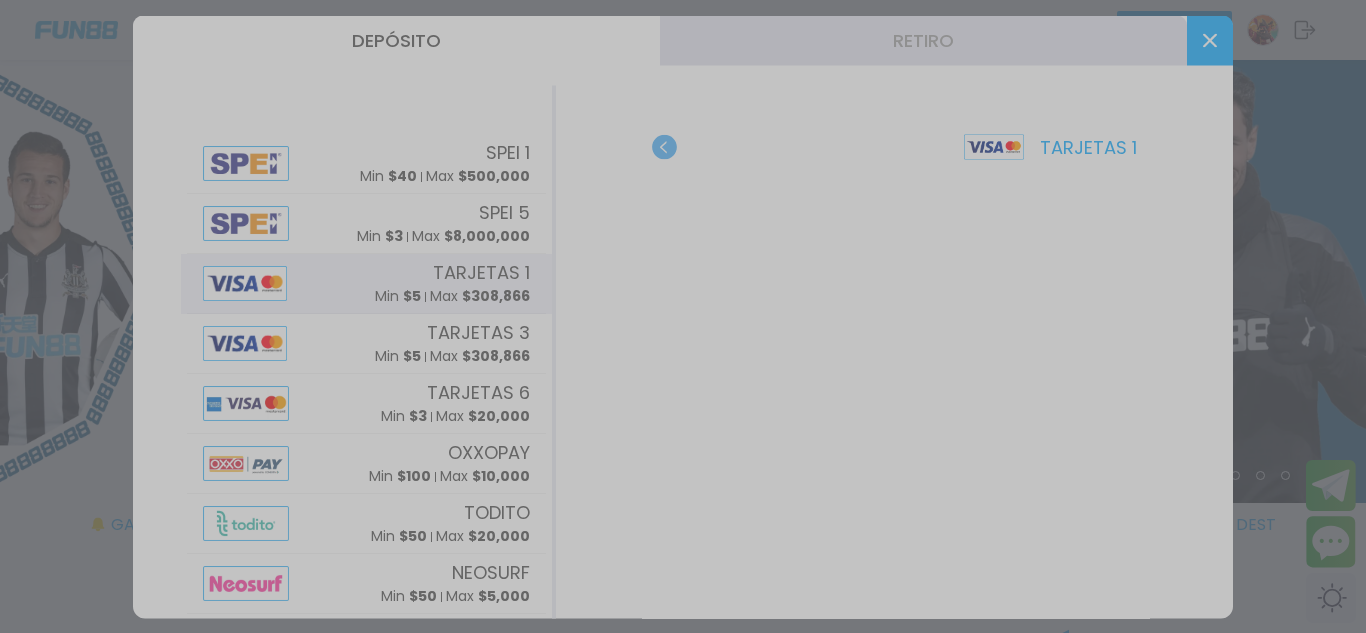scroll, scrollTop: 0, scrollLeft: 0, axis: both 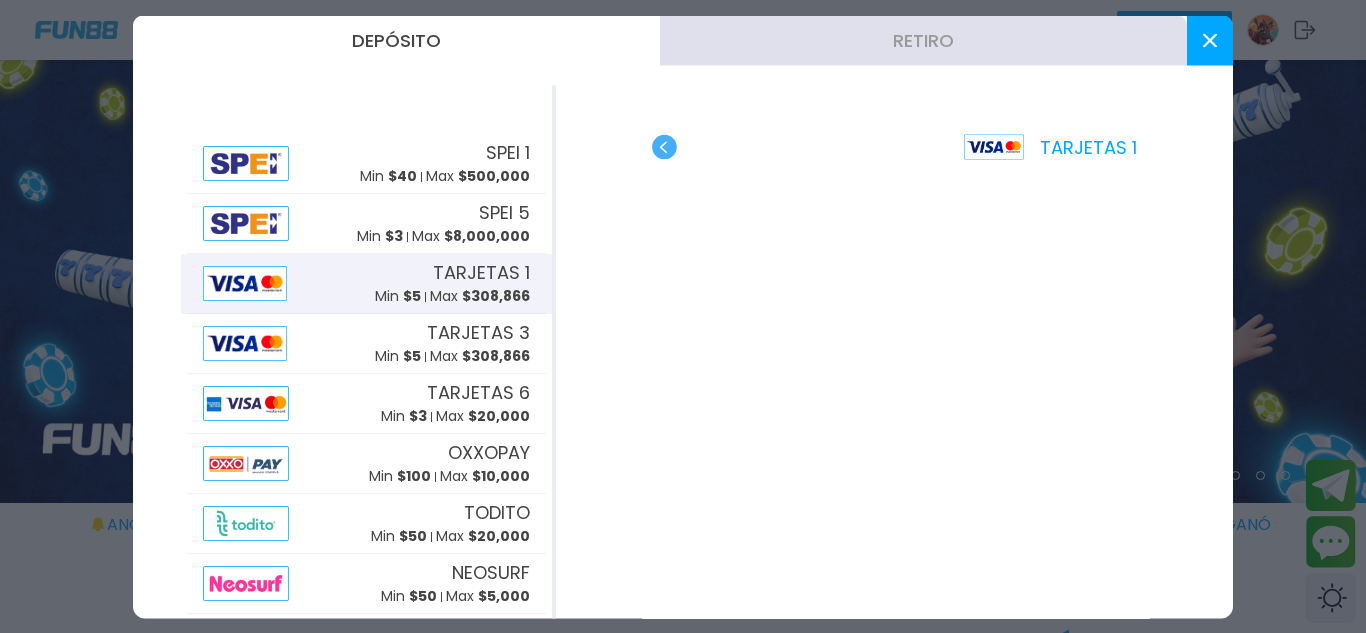 click at bounding box center (1210, 40) 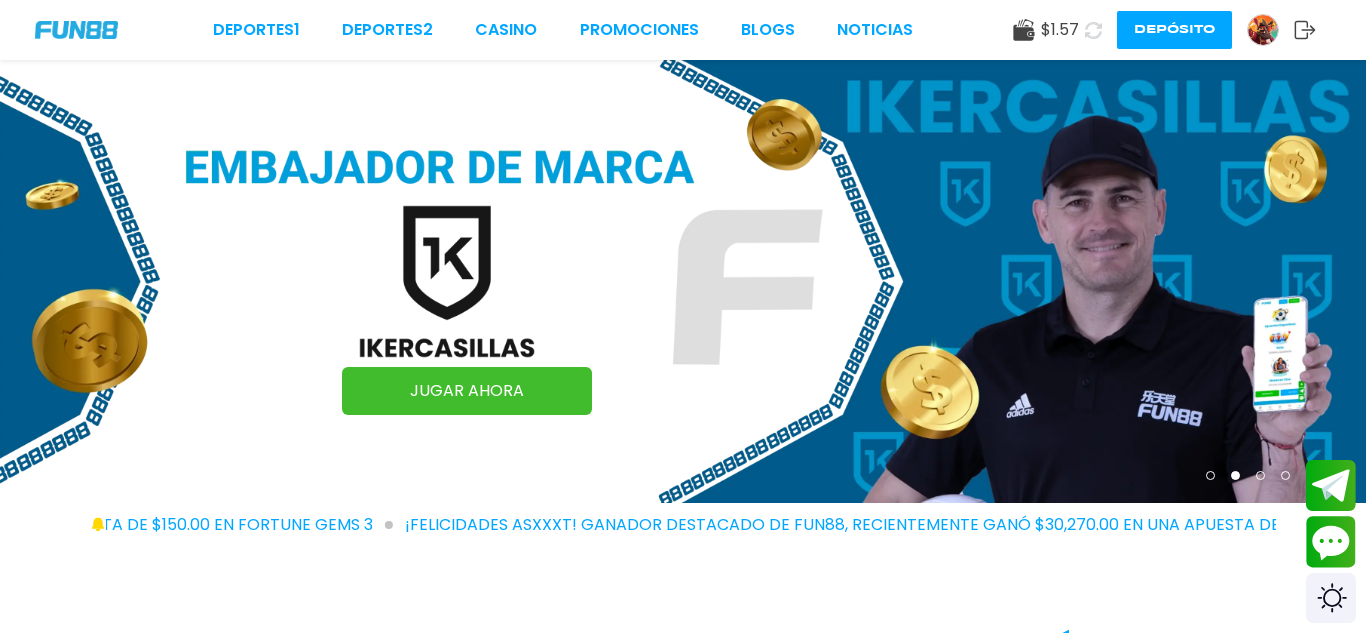 click at bounding box center (1093, 30) 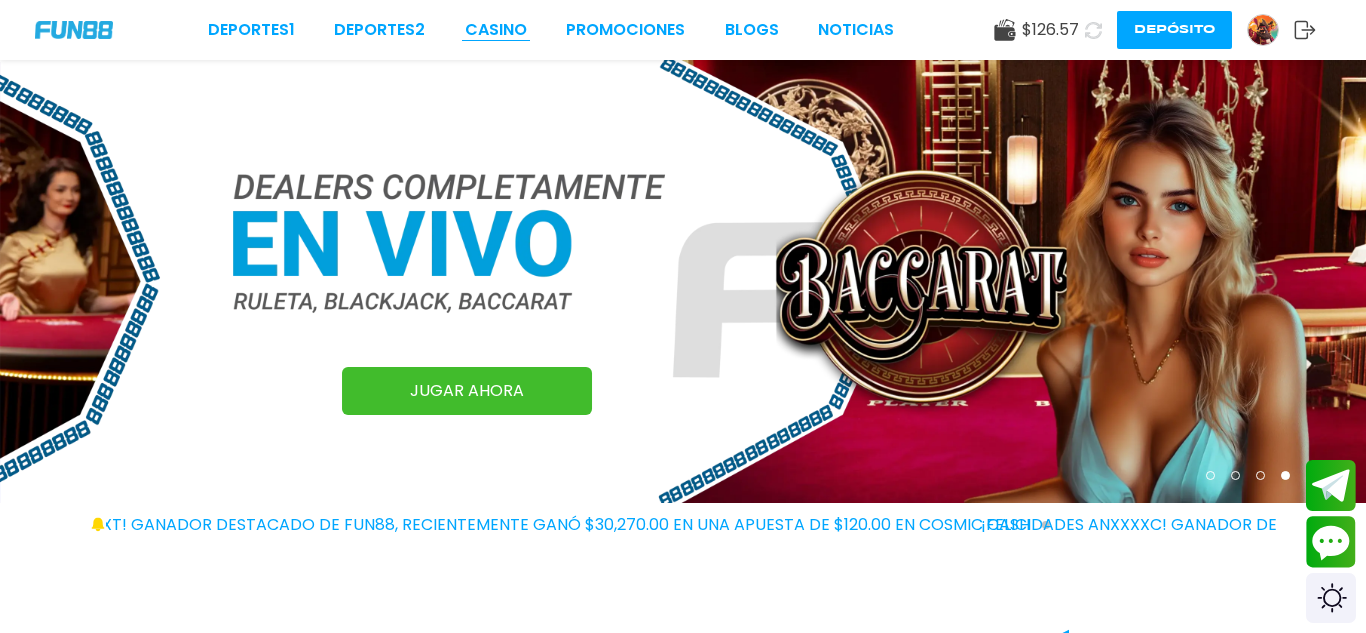 click on "CASINO" at bounding box center (496, 30) 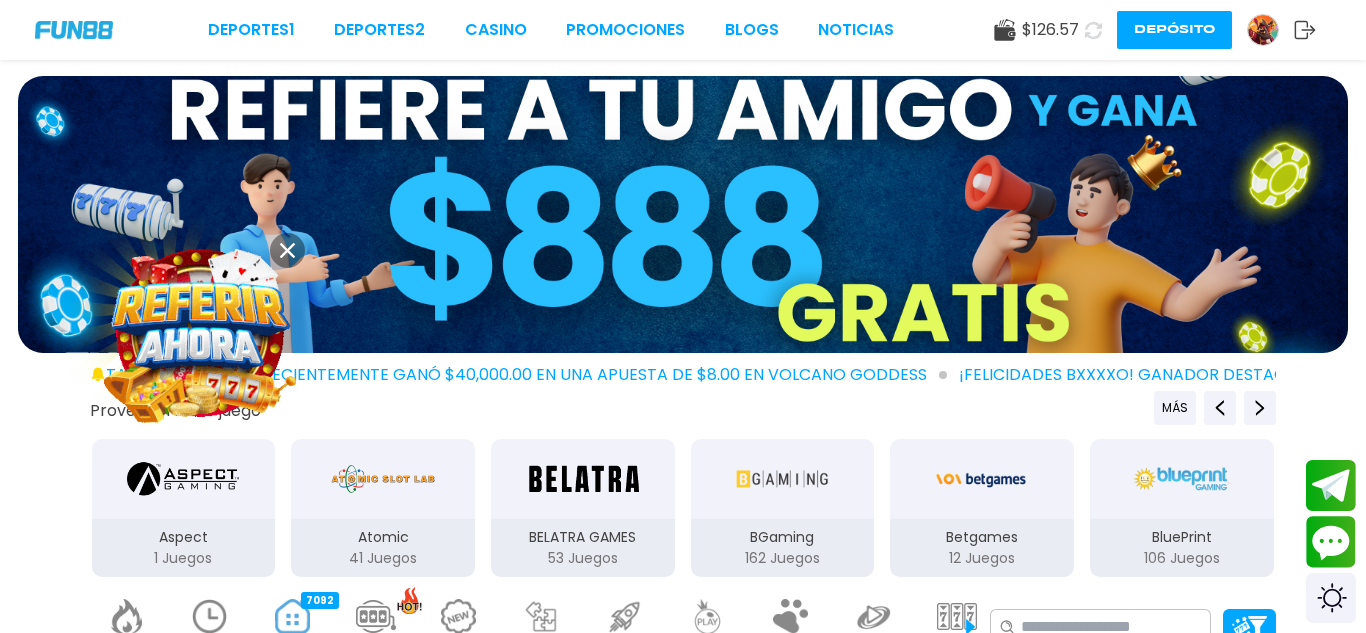 click at bounding box center (200, 333) 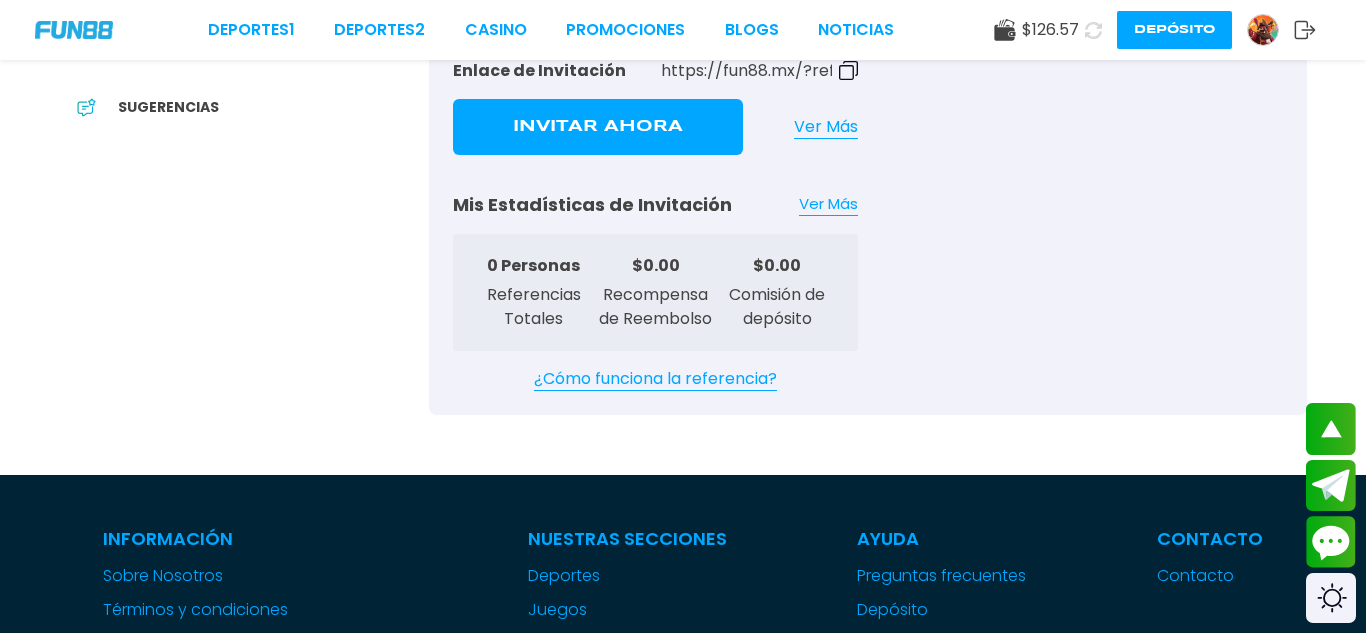 scroll, scrollTop: 680, scrollLeft: 0, axis: vertical 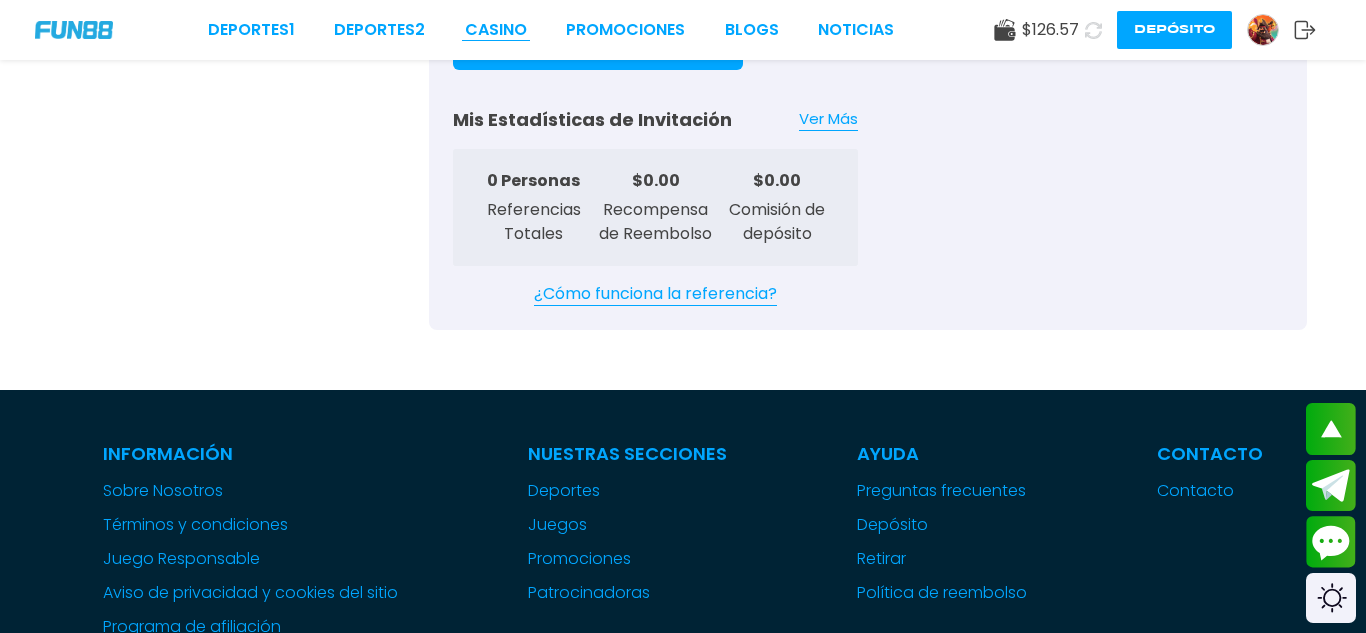 click on "CASINO" at bounding box center (496, 30) 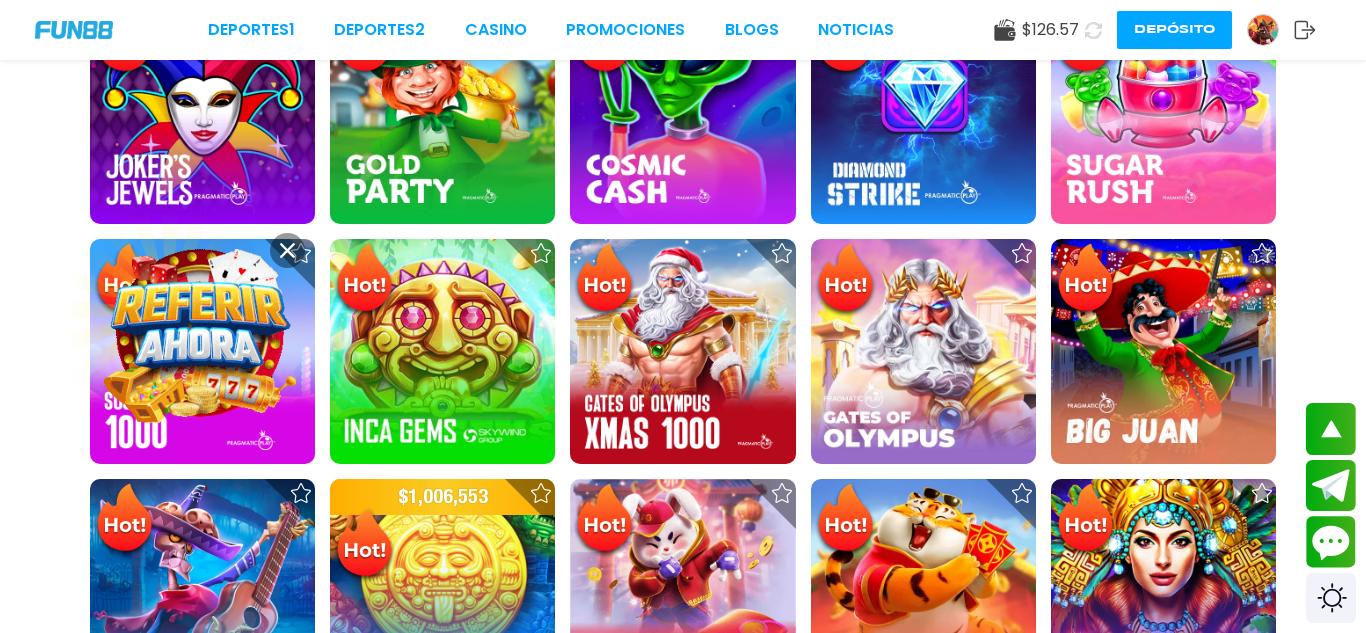scroll, scrollTop: 640, scrollLeft: 0, axis: vertical 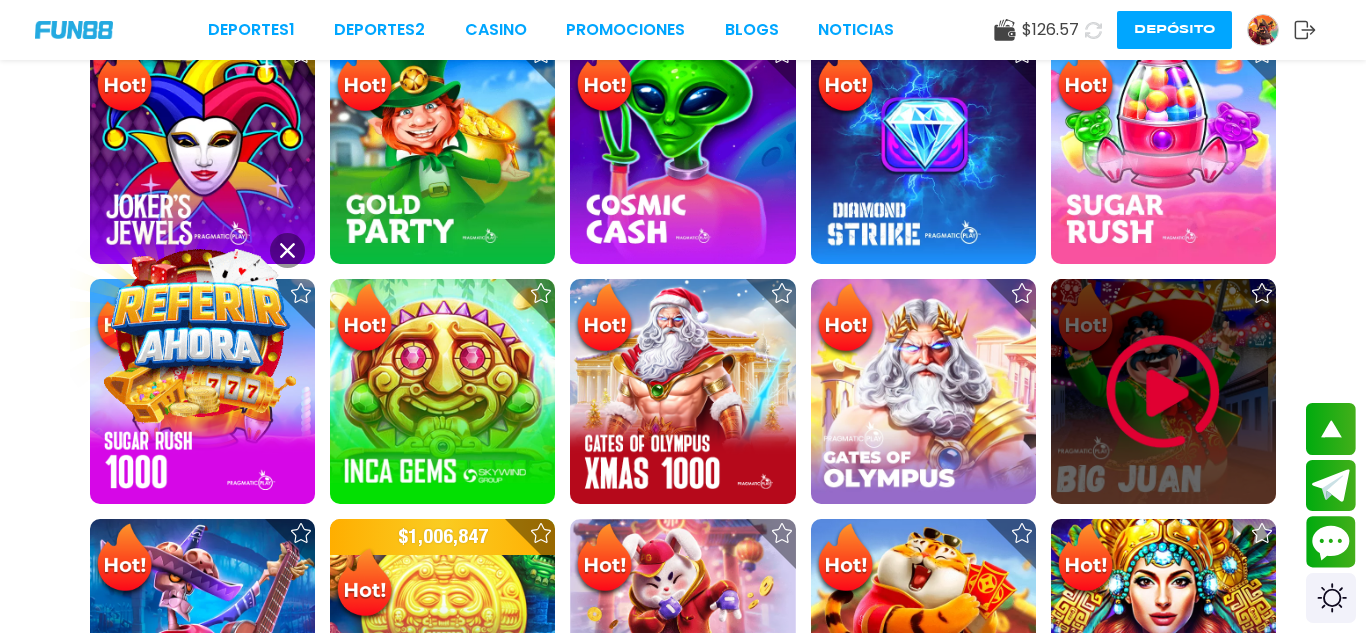 click at bounding box center [1163, 392] 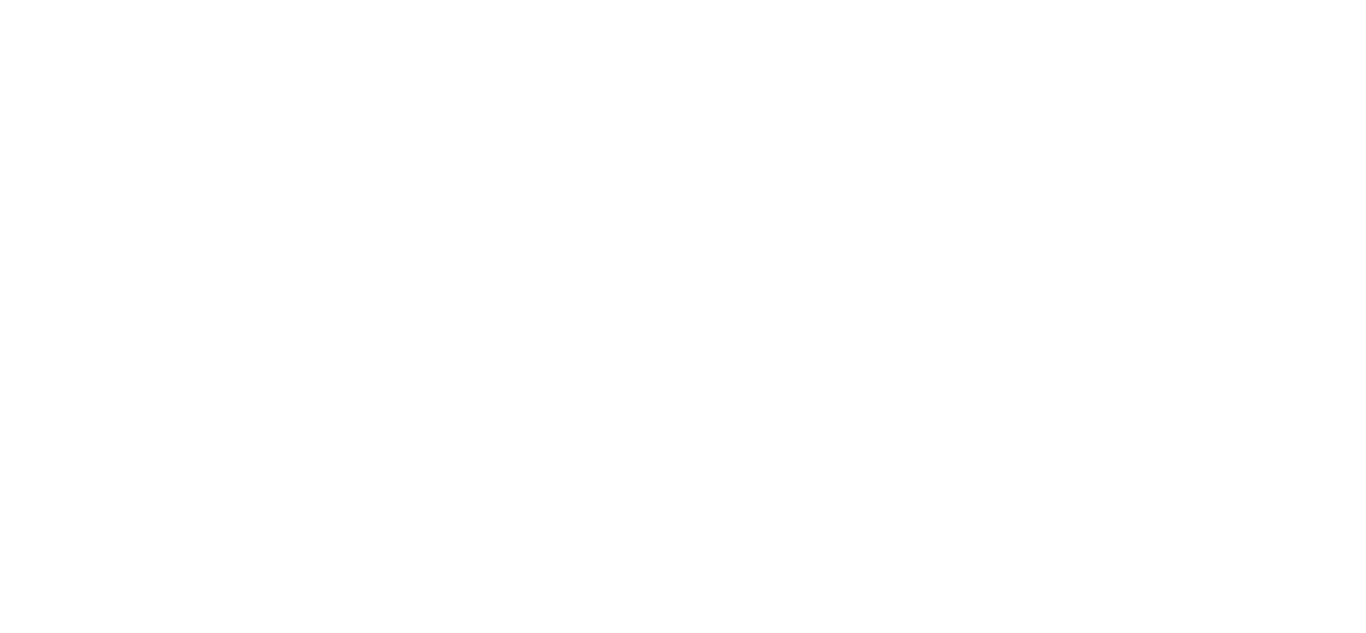 scroll, scrollTop: 0, scrollLeft: 0, axis: both 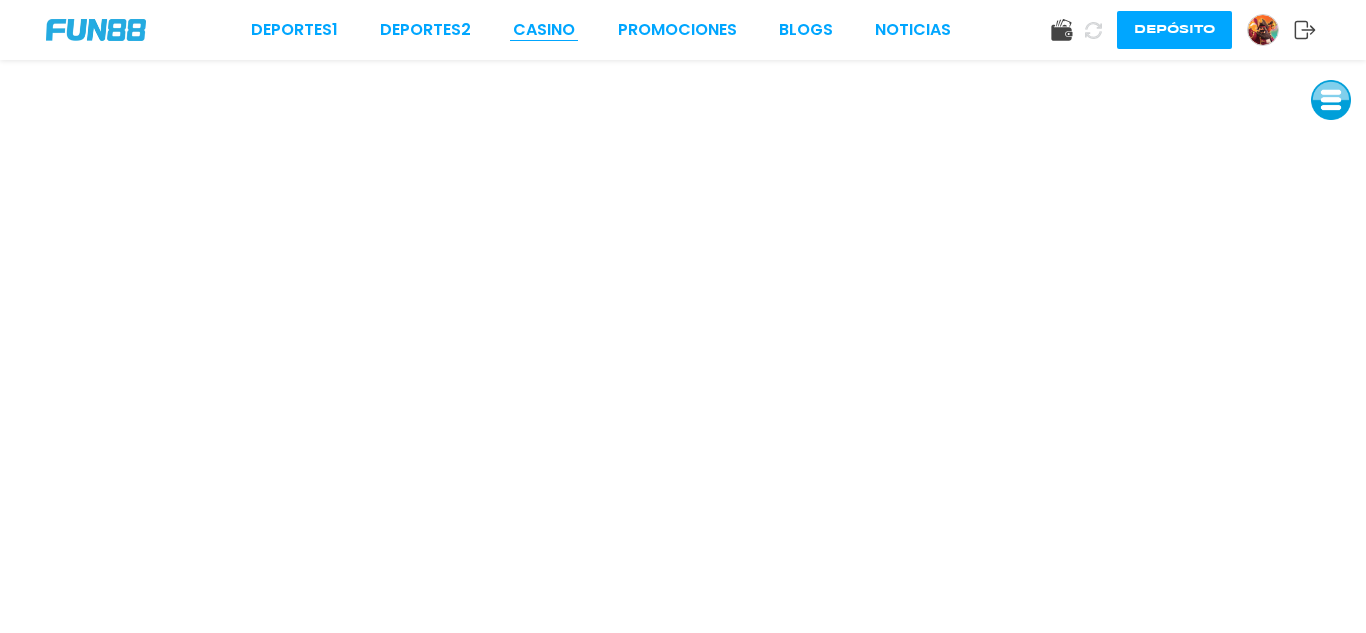 click on "CASINO" at bounding box center (544, 30) 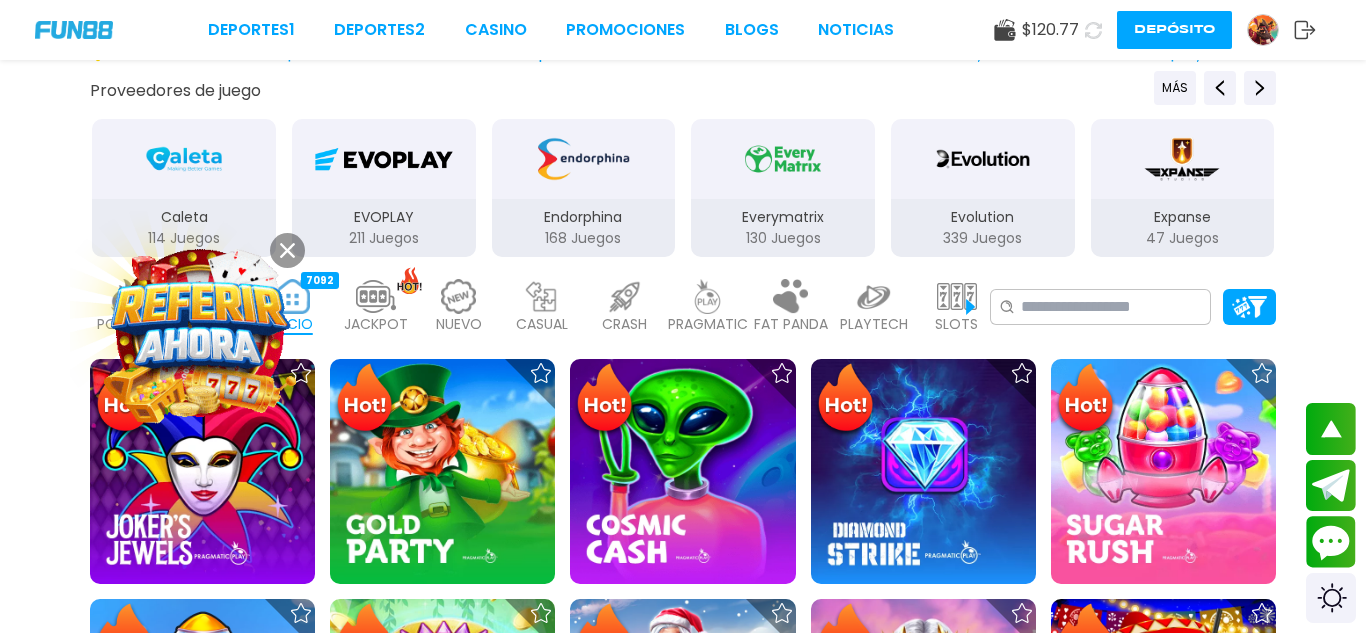 scroll, scrollTop: 280, scrollLeft: 0, axis: vertical 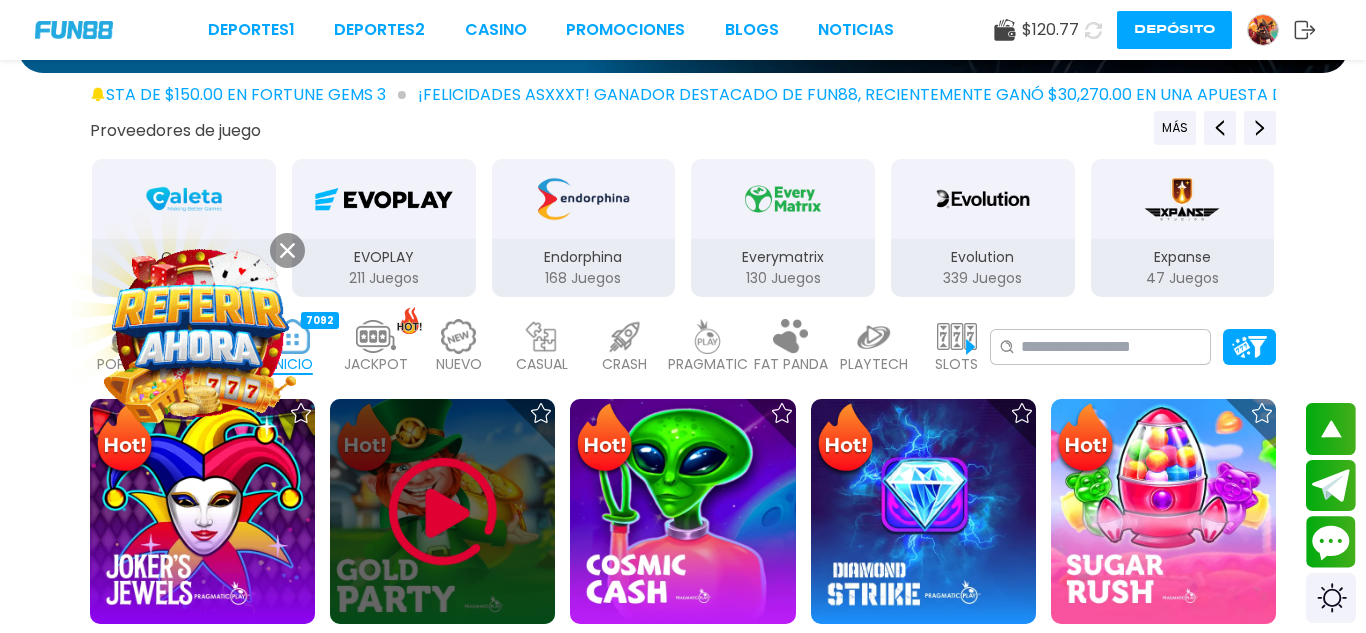click at bounding box center (443, 512) 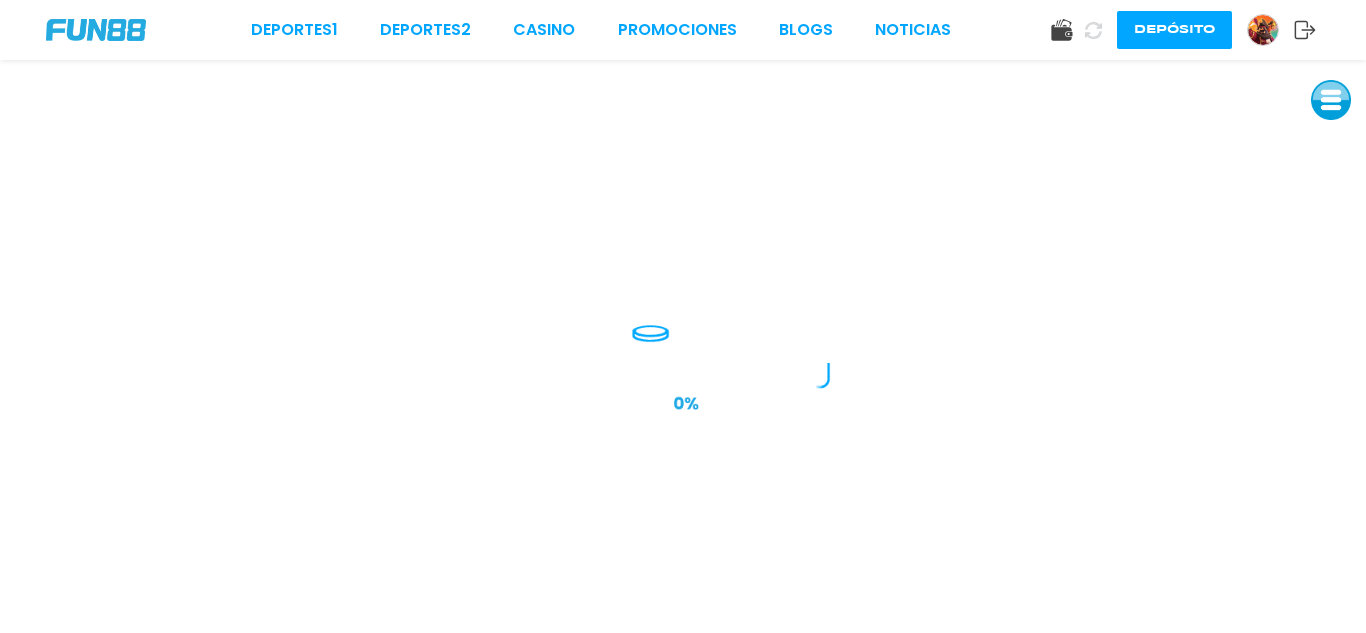scroll, scrollTop: 0, scrollLeft: 0, axis: both 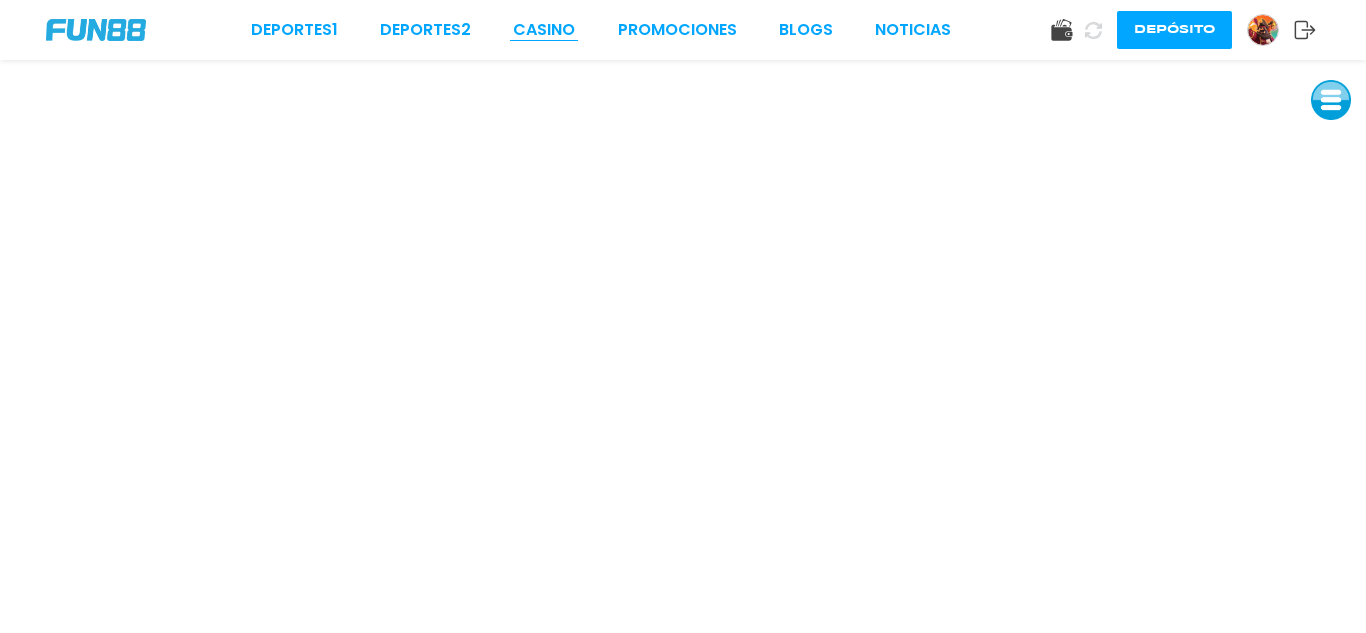 click on "CASINO" at bounding box center (544, 30) 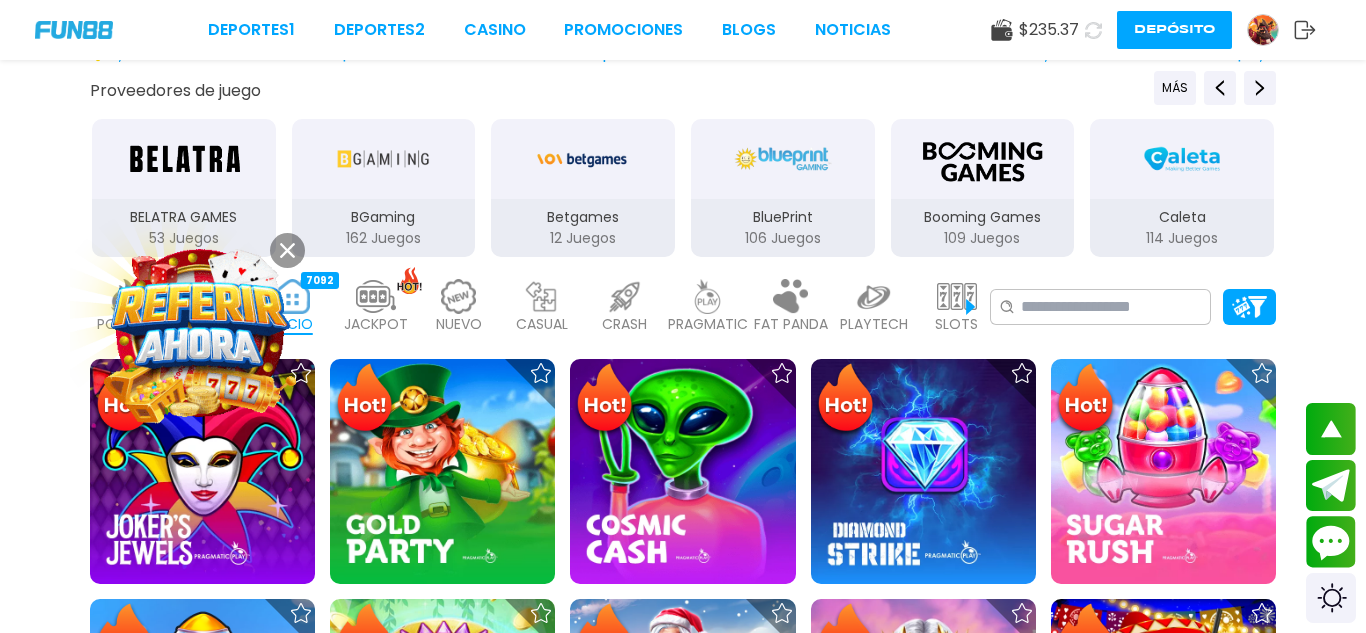 scroll, scrollTop: 360, scrollLeft: 0, axis: vertical 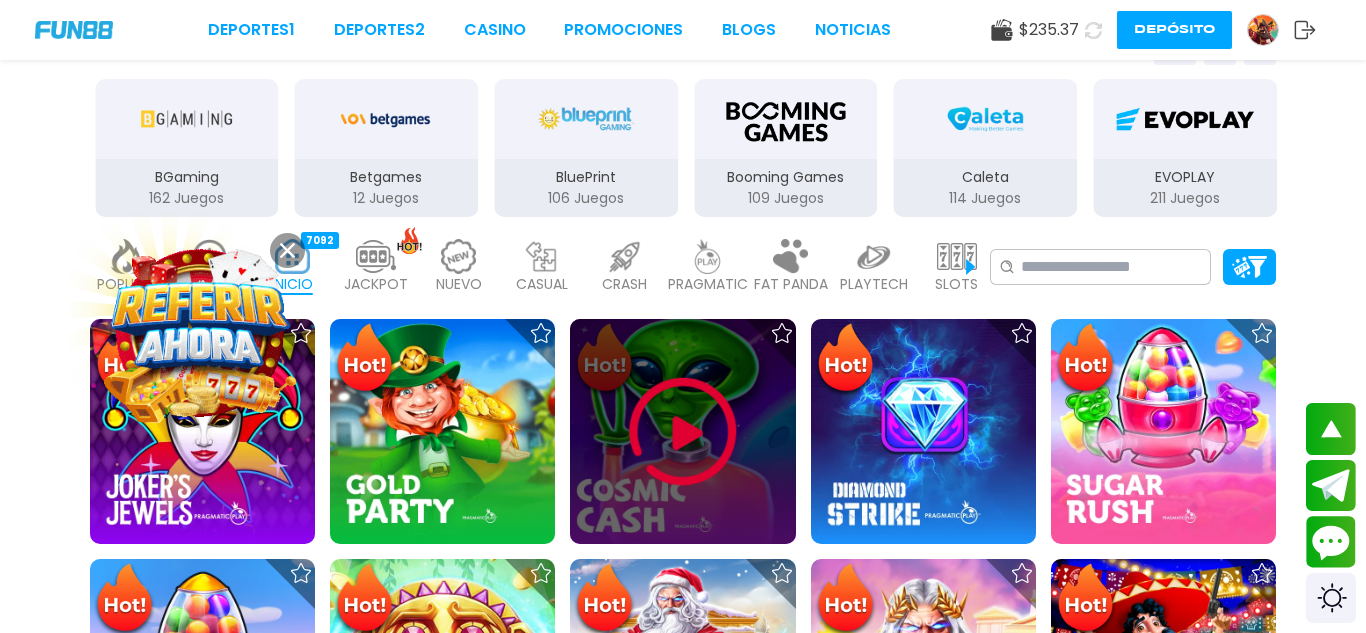 click at bounding box center [683, 432] 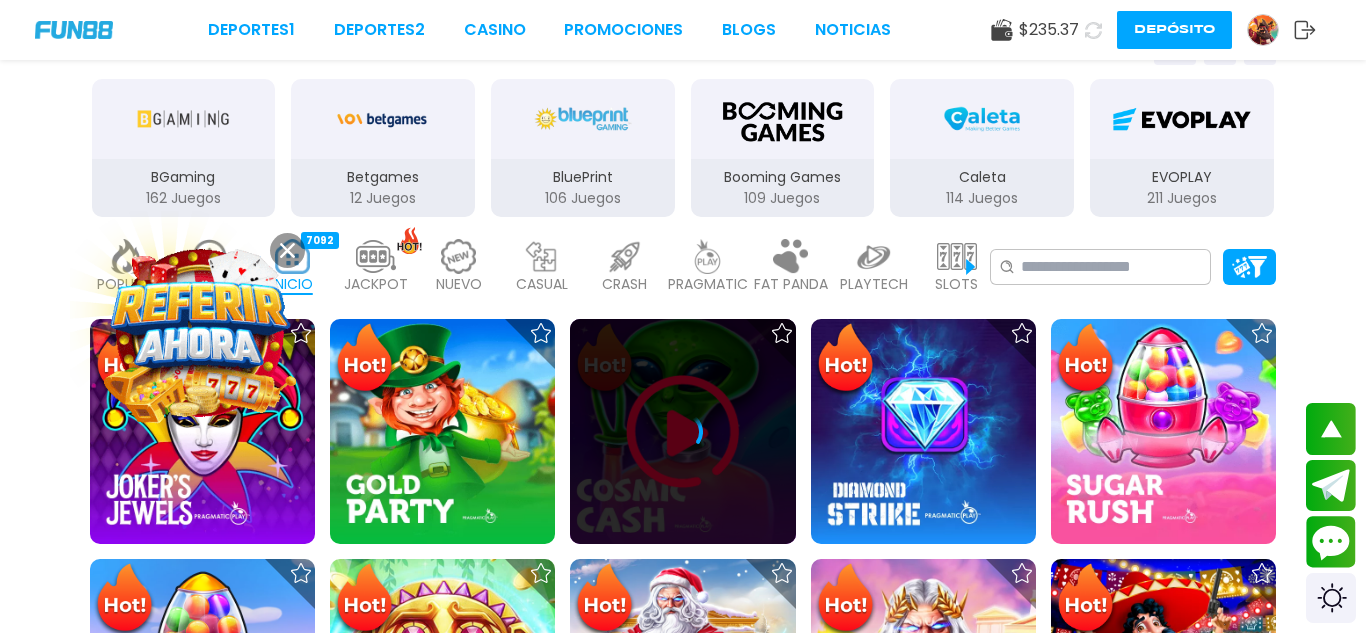 scroll, scrollTop: 0, scrollLeft: 0, axis: both 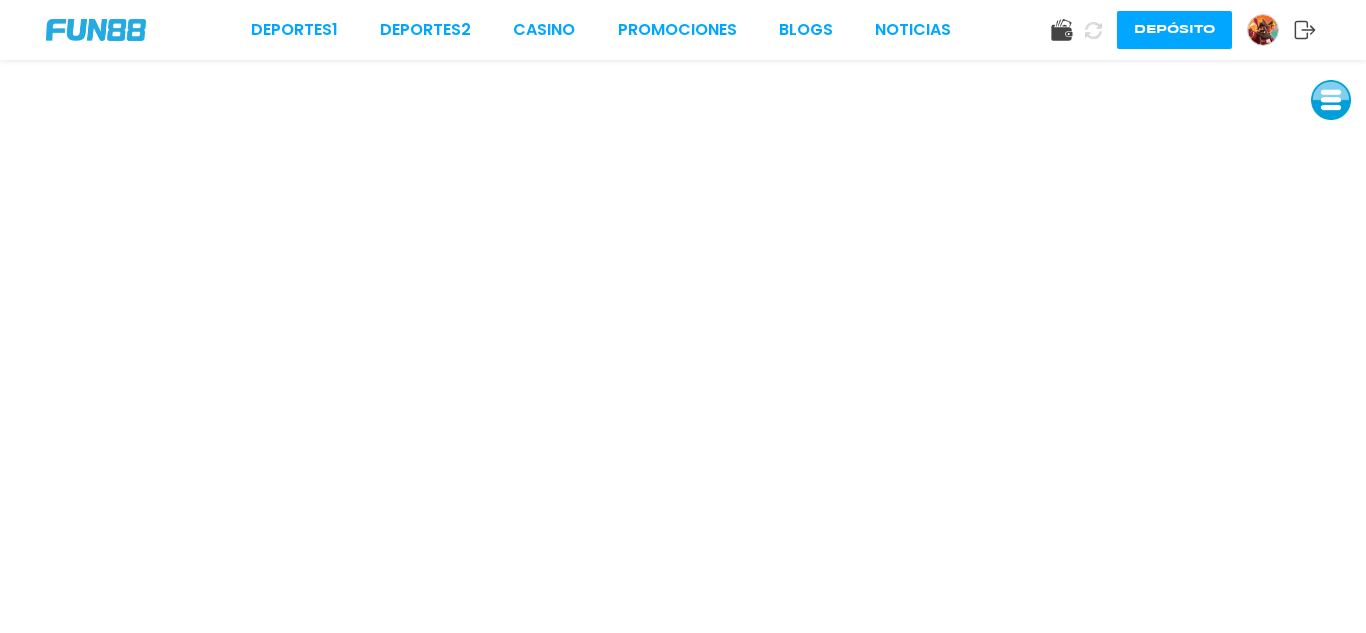 click on "Deportes  1 Deportes  2 CASINO Promociones BLOGS NOTICIAS Depósito" at bounding box center [683, 30] 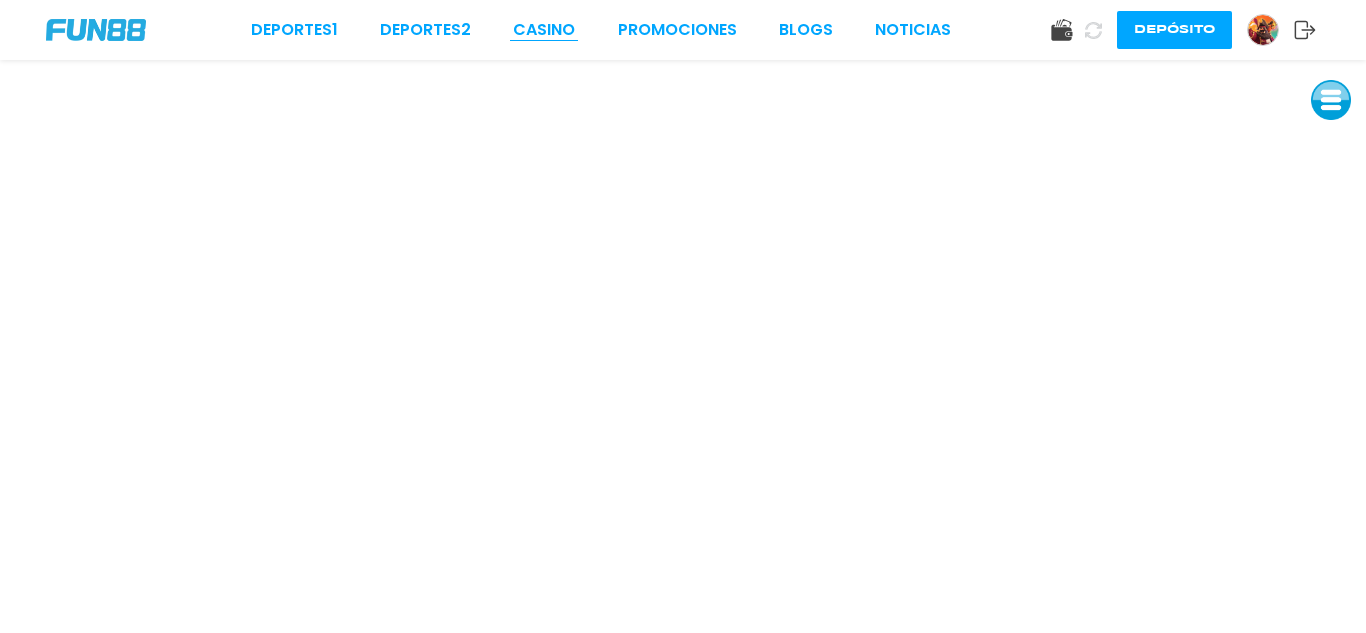 click on "CASINO" at bounding box center [544, 30] 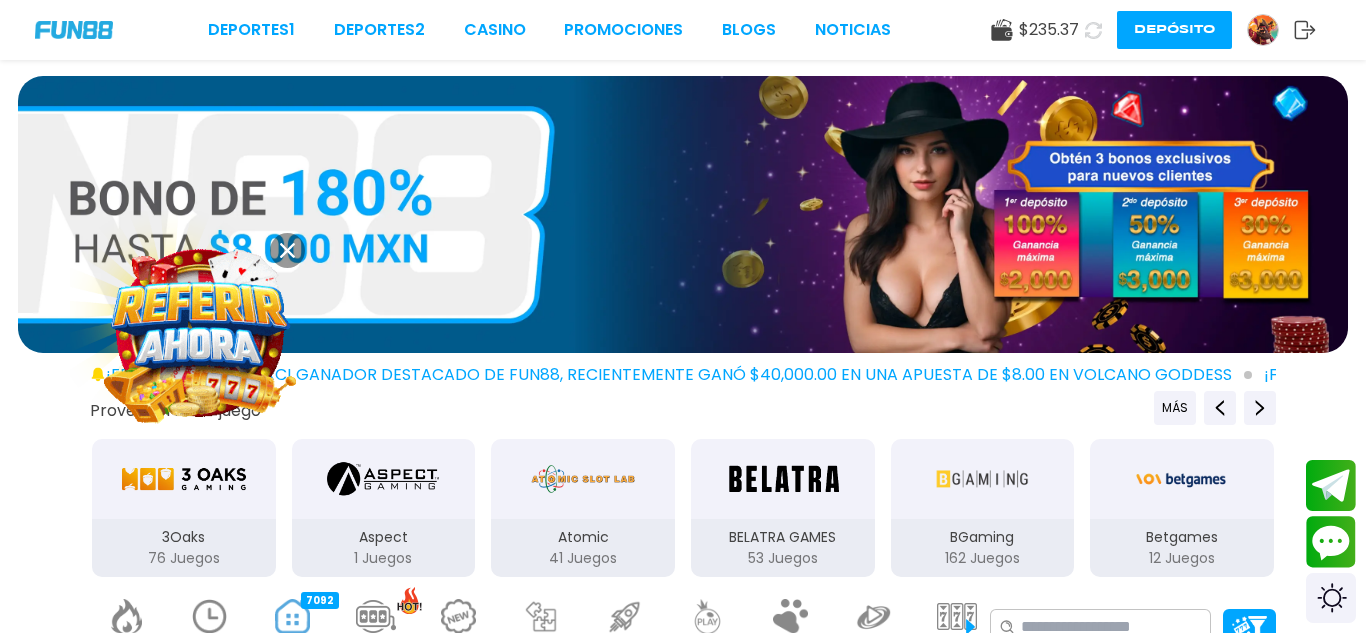 click at bounding box center [184, 479] 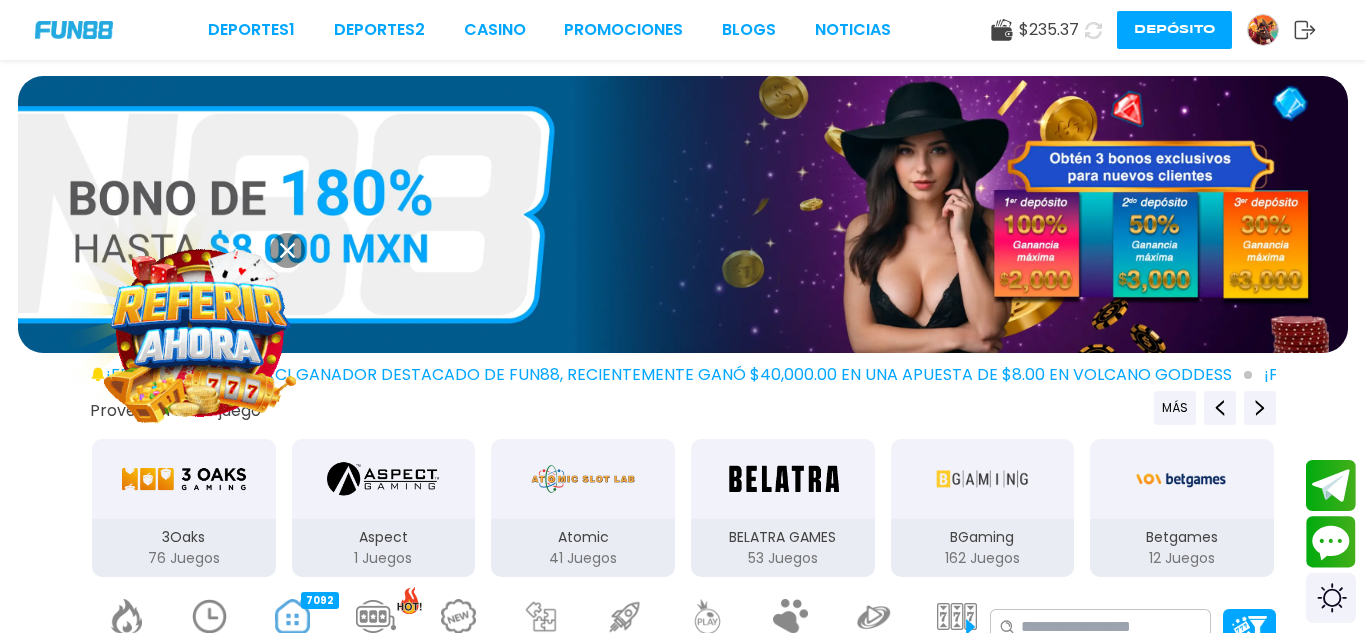 scroll, scrollTop: 40, scrollLeft: 0, axis: vertical 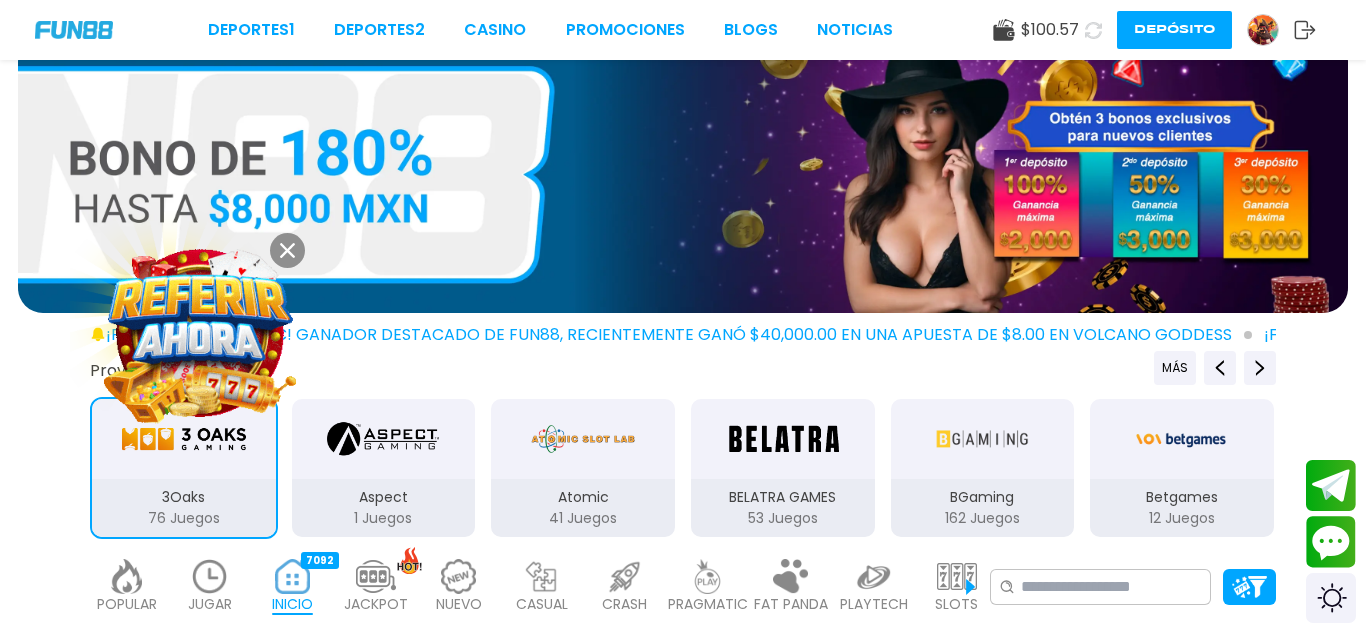 click at bounding box center (184, 439) 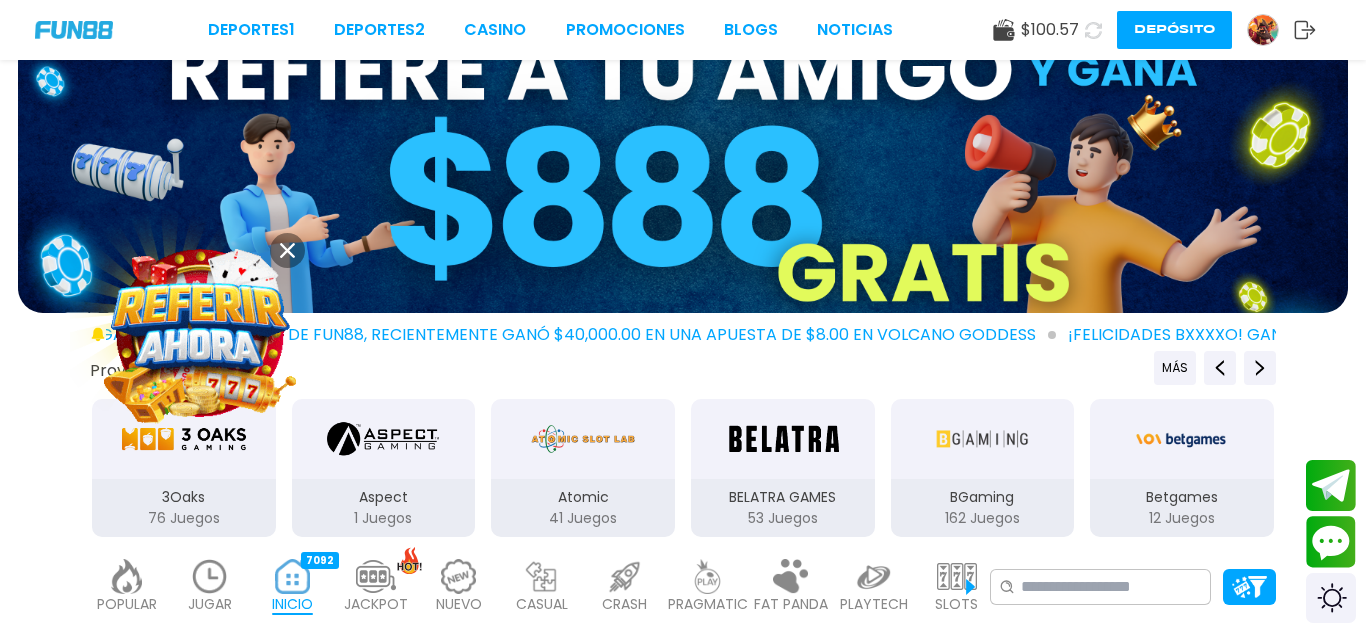 type 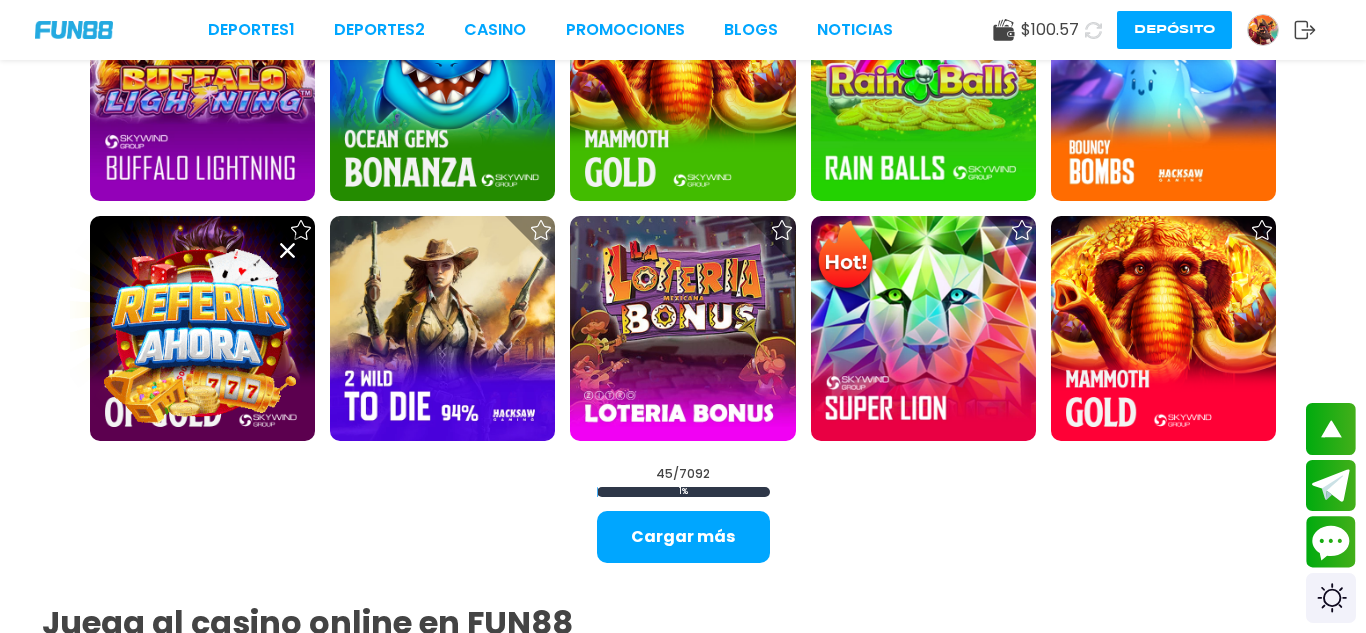 scroll, scrollTop: 2400, scrollLeft: 0, axis: vertical 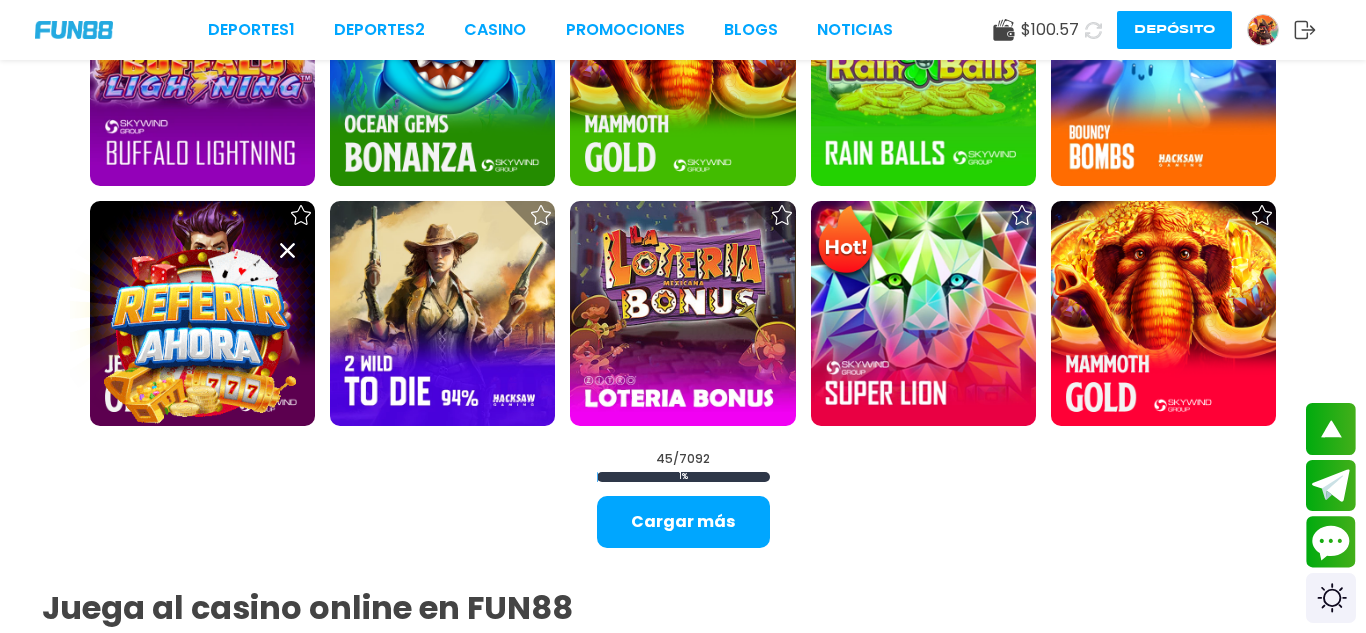 click on "¡FELICIDADES anxxxxc! GANADOR DESTACADO DE FUN88, RECIENTEMENTE GANÓ $40,000.00 EN UNA APUESTA DE $8.00 EN Volcano Goddess ¡FELICIDADES bxxxxo! GANADOR DESTACADO DE FUN88, RECIENTEMENTE GANÓ $17,600.00 EN UNA APUESTA DE $150.00 EN Fortune Gems 3  ¡FELICIDADES asxxxt! GANADOR DESTACADO DE FUN88, RECIENTEMENTE GANÓ $30,270.00 EN UNA APUESTA DE $120.00 EN Cosmic Cash Proveedores de juego MÁS 3Oaks 76   Juegos Aspect 1   Juegos Atomic 41   Juegos BELATRA GAMES 53   Juegos BGaming 162   Juegos Betgames 12   Juegos BluePrint 106   Juegos Booming Games 109   Juegos Caleta 114   Juegos EVOPLAY 211   Juegos Endorphina 168   Juegos Everymatrix 130   Juegos Evolution 339   Juegos Expanse 47   Juegos Ezugi 95   Juegos FC 45   Juegos Funky 2   Juegos GameArt 87   Juegos Games Global 79   Juegos GamoMat 192   Juegos Habanero 207   Juegos Hacksaw 458   Juegos IMoon 3   Juegos InBet 434   Juegos IndigoMagic 53   Juegos JiLi 168   Juegos Kalamba 111   Juegos Kiron 27   Juegos MICRO GAMING 326   Juegos MPlay 20   Juegos" at bounding box center [683, -17] 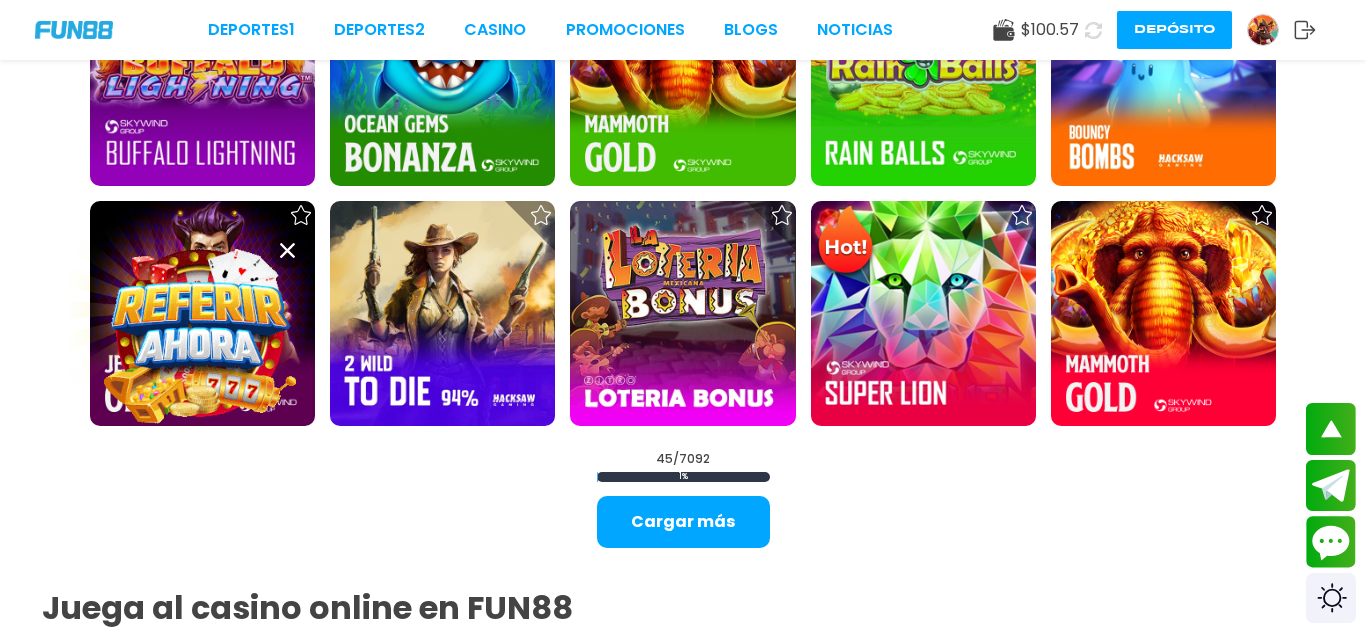 click on "¡FELICIDADES anxxxxc! GANADOR DESTACADO DE FUN88, RECIENTEMENTE GANÓ $40,000.00 EN UNA APUESTA DE $8.00 EN Volcano Goddess ¡FELICIDADES bxxxxo! GANADOR DESTACADO DE FUN88, RECIENTEMENTE GANÓ $17,600.00 EN UNA APUESTA DE $150.00 EN Fortune Gems 3  ¡FELICIDADES asxxxt! GANADOR DESTACADO DE FUN88, RECIENTEMENTE GANÓ $30,270.00 EN UNA APUESTA DE $120.00 EN Cosmic Cash Proveedores de juego MÁS 3Oaks 76   Juegos Aspect 1   Juegos Atomic 41   Juegos BELATRA GAMES 53   Juegos BGaming 162   Juegos Betgames 12   Juegos BluePrint 106   Juegos Booming Games 109   Juegos Caleta 114   Juegos EVOPLAY 211   Juegos Endorphina 168   Juegos Everymatrix 130   Juegos Evolution 339   Juegos Expanse 47   Juegos Ezugi 95   Juegos FC 45   Juegos Funky 2   Juegos GameArt 87   Juegos Games Global 79   Juegos GamoMat 192   Juegos Habanero 207   Juegos Hacksaw 458   Juegos IMoon 3   Juegos InBet 434   Juegos IndigoMagic 53   Juegos JiLi 168   Juegos Kalamba 111   Juegos Kiron 27   Juegos MICRO GAMING 326   Juegos MPlay 20   Juegos" at bounding box center [683, -17] 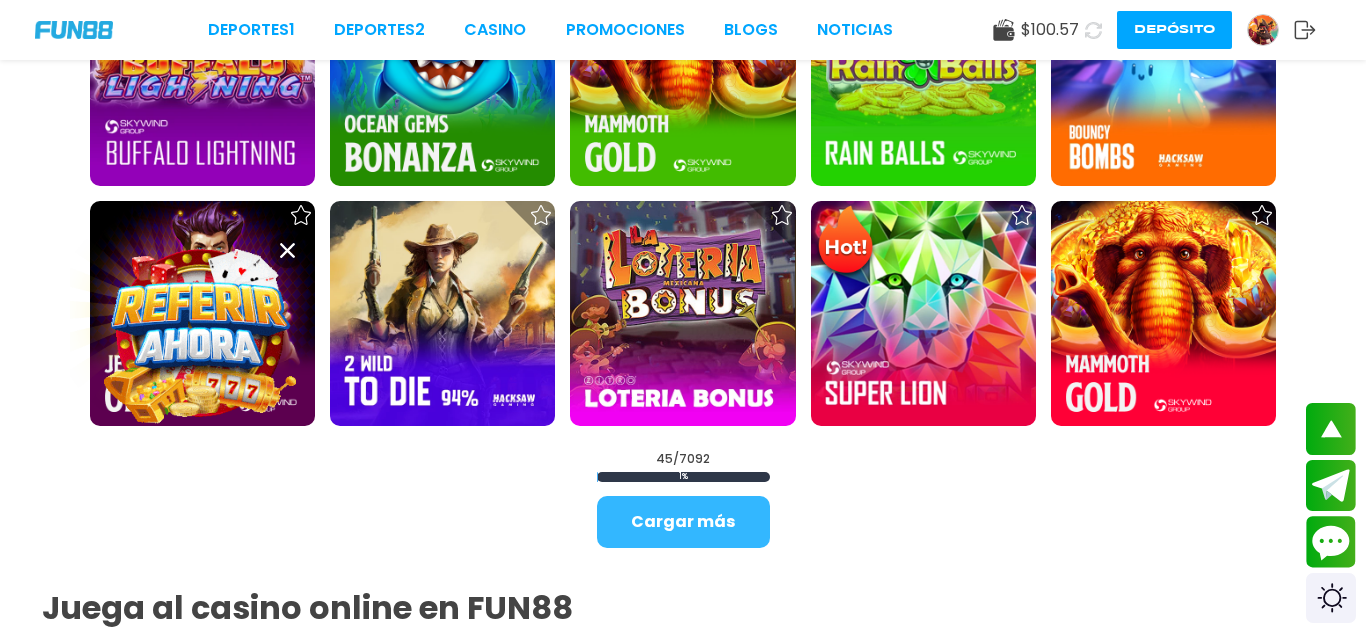 click on "Cargar más" at bounding box center [683, 522] 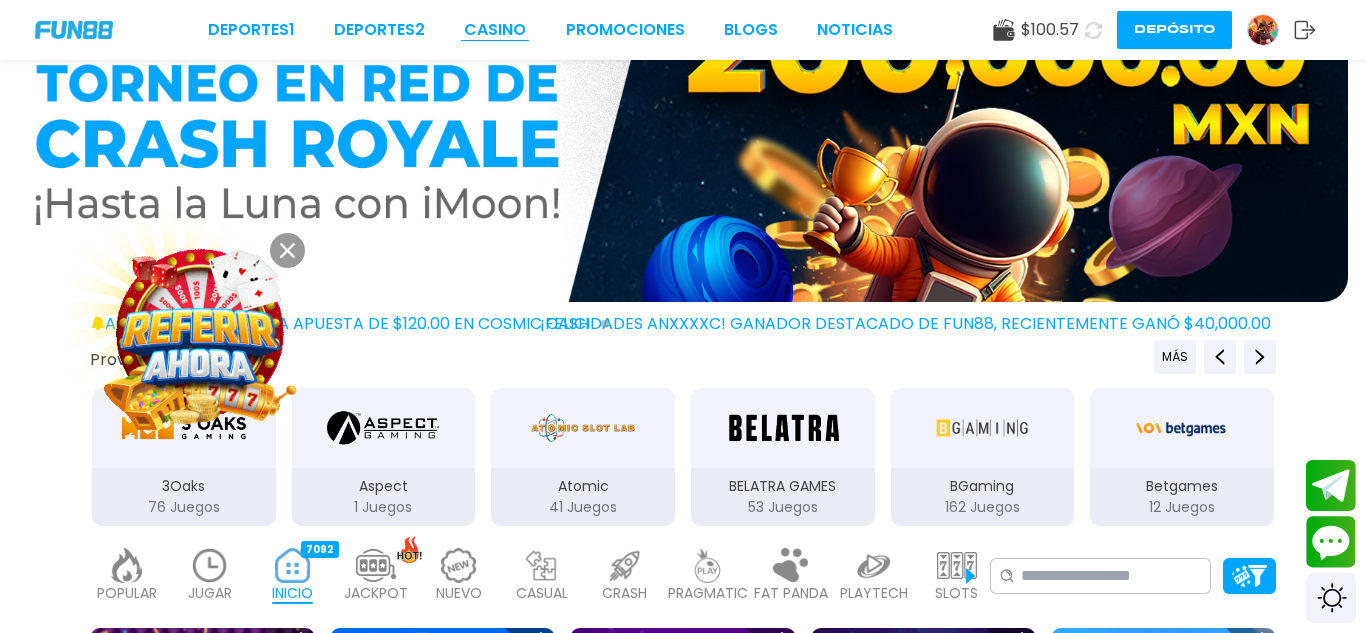 scroll, scrollTop: 0, scrollLeft: 0, axis: both 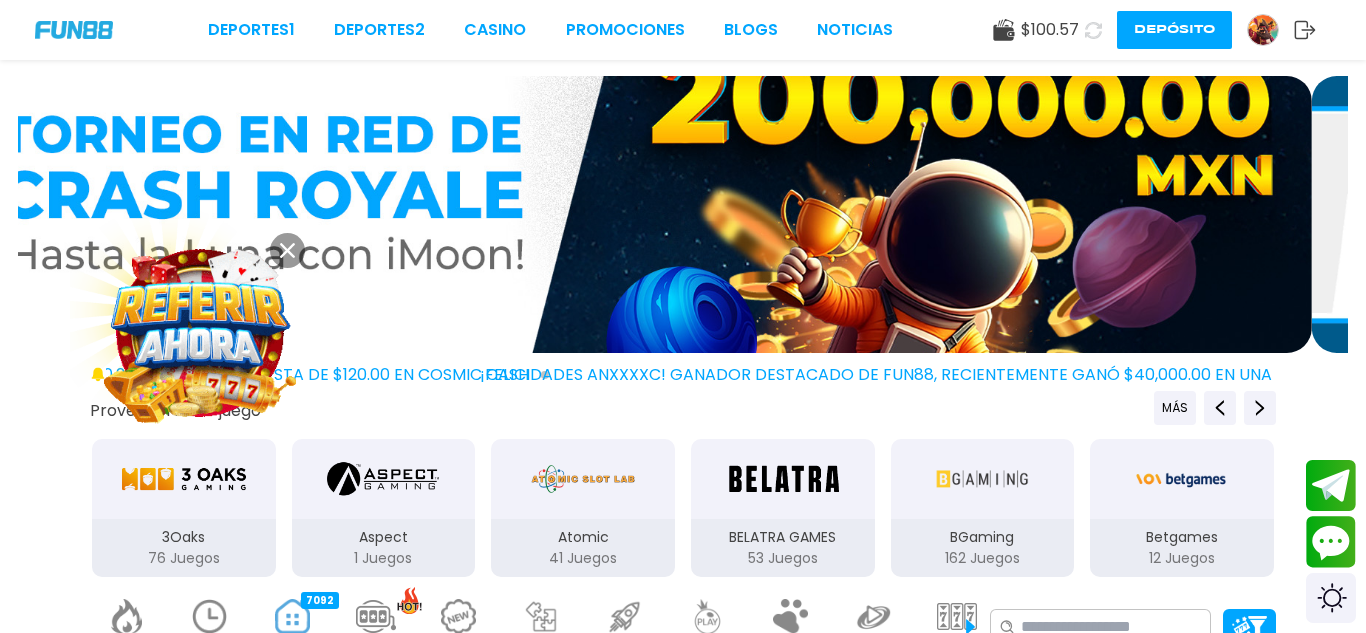 click on "3Oaks 76   Juegos" at bounding box center (184, 548) 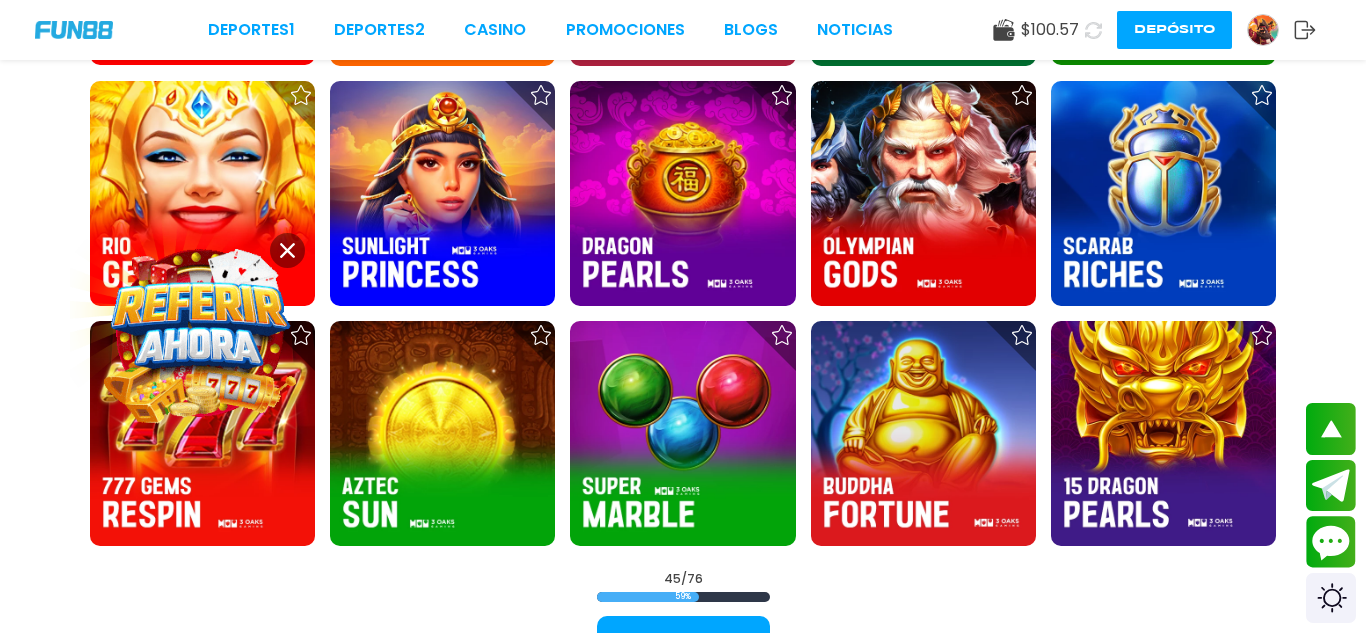 scroll, scrollTop: 2360, scrollLeft: 0, axis: vertical 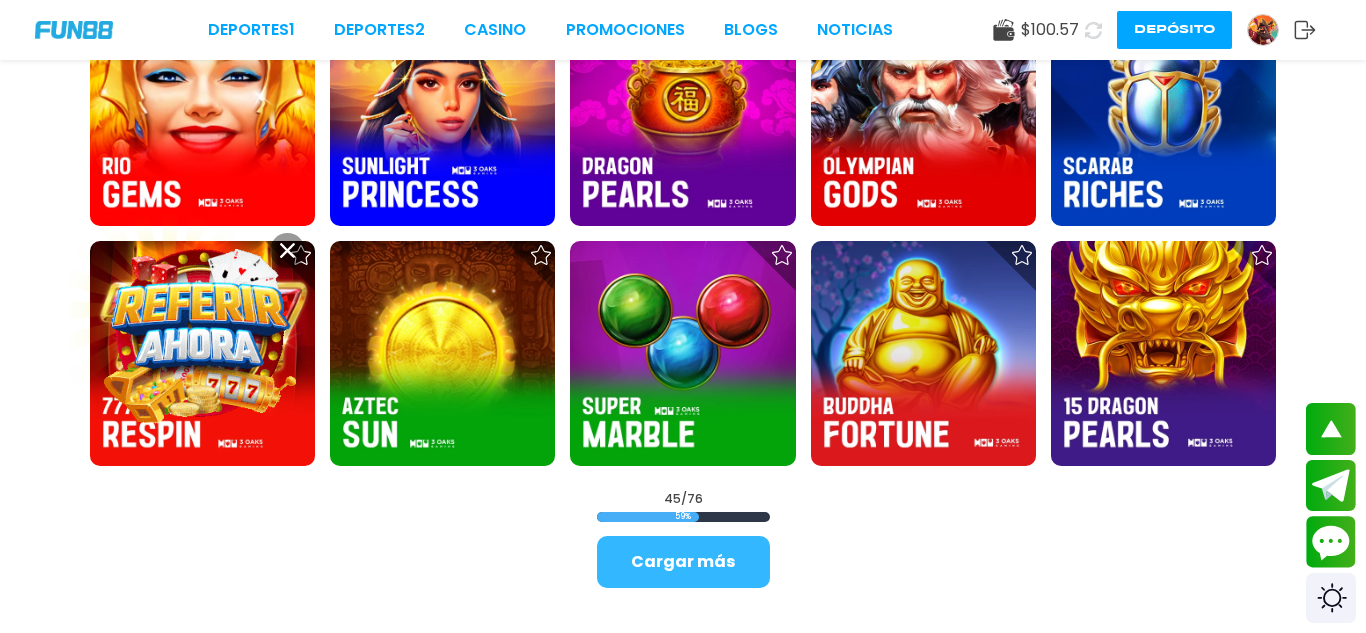 click on "Cargar más" at bounding box center [683, 562] 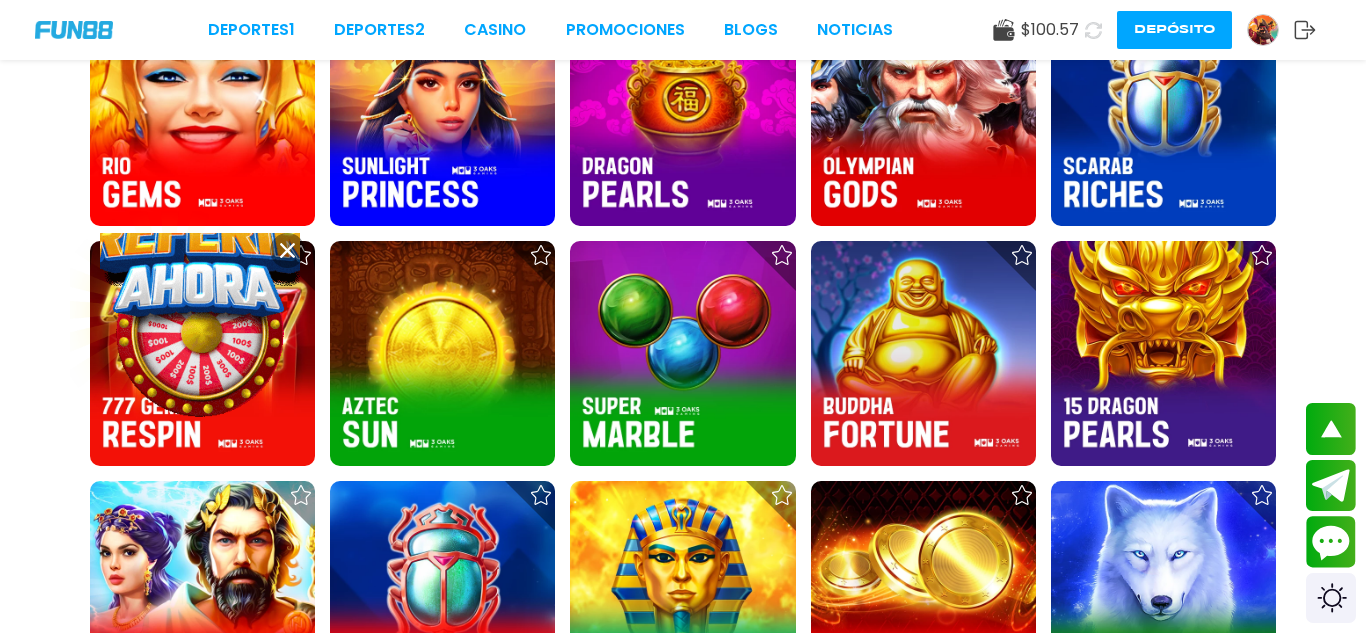 scroll, scrollTop: 2400, scrollLeft: 0, axis: vertical 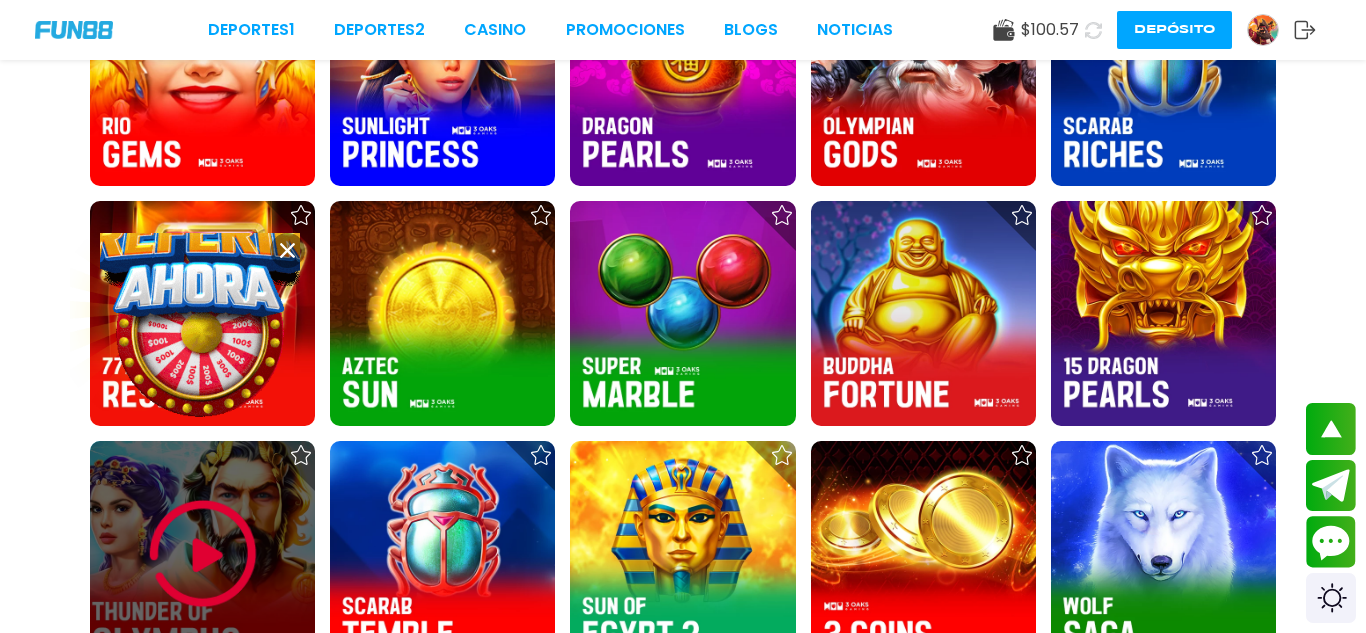 click at bounding box center [203, 554] 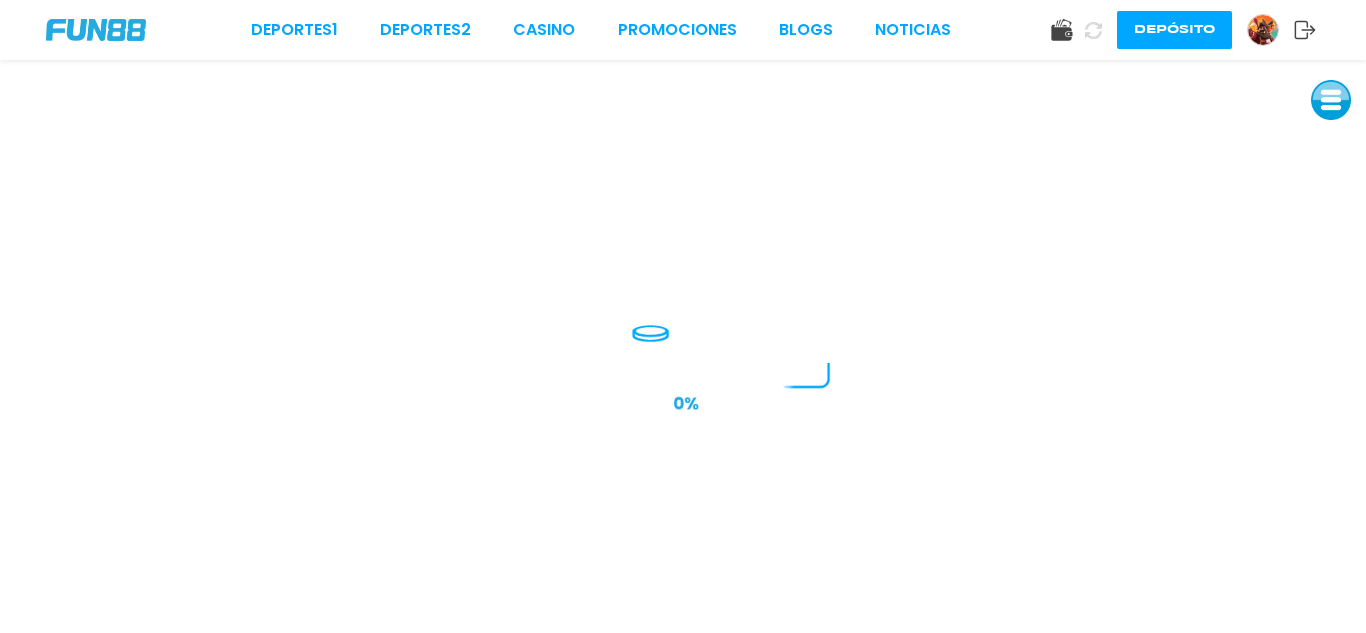scroll, scrollTop: 0, scrollLeft: 0, axis: both 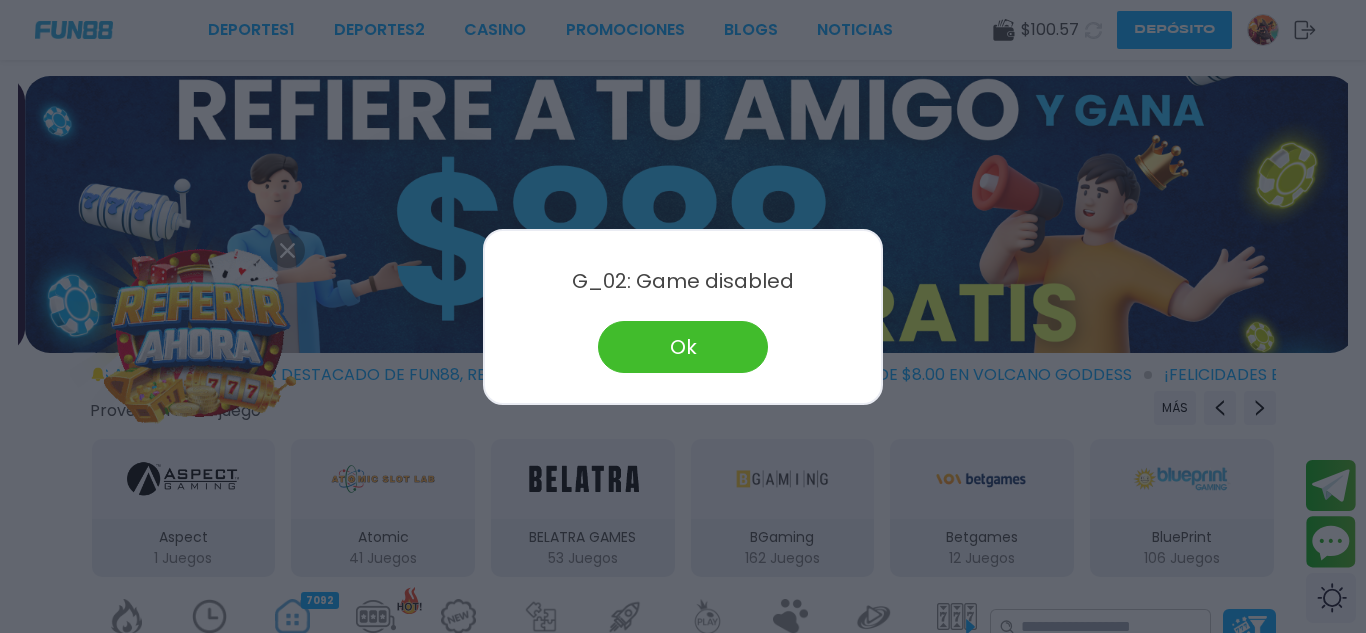 click at bounding box center (683, 316) 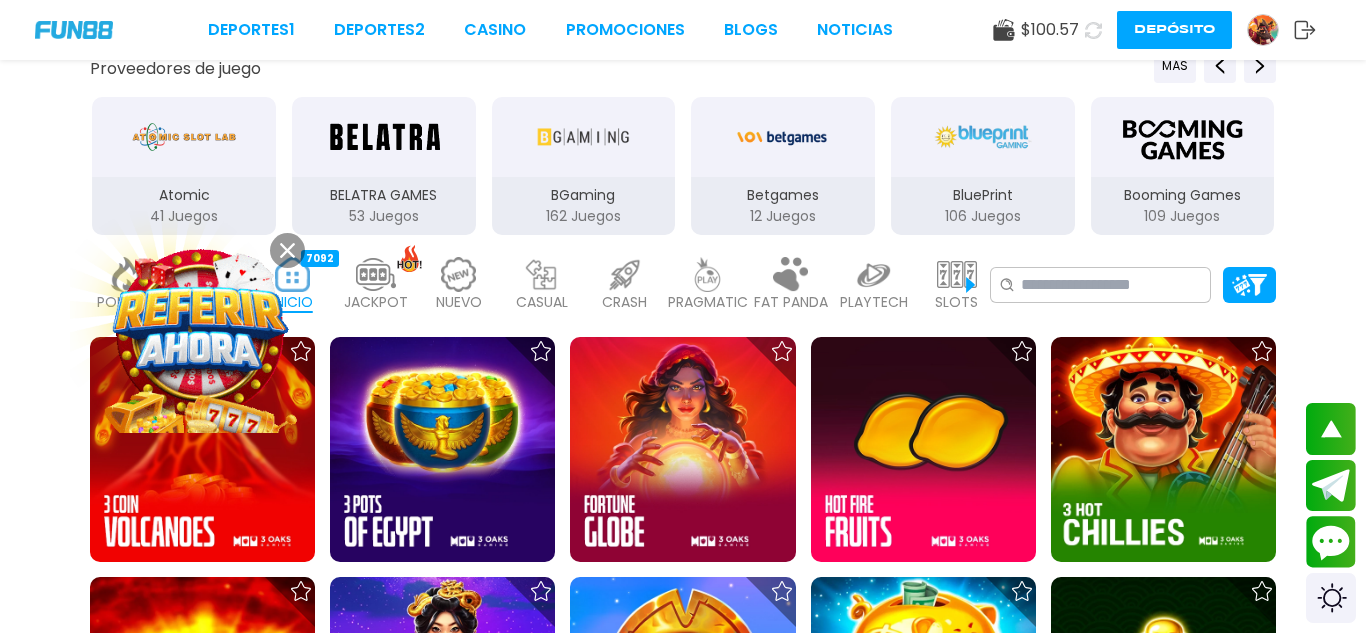 scroll, scrollTop: 640, scrollLeft: 0, axis: vertical 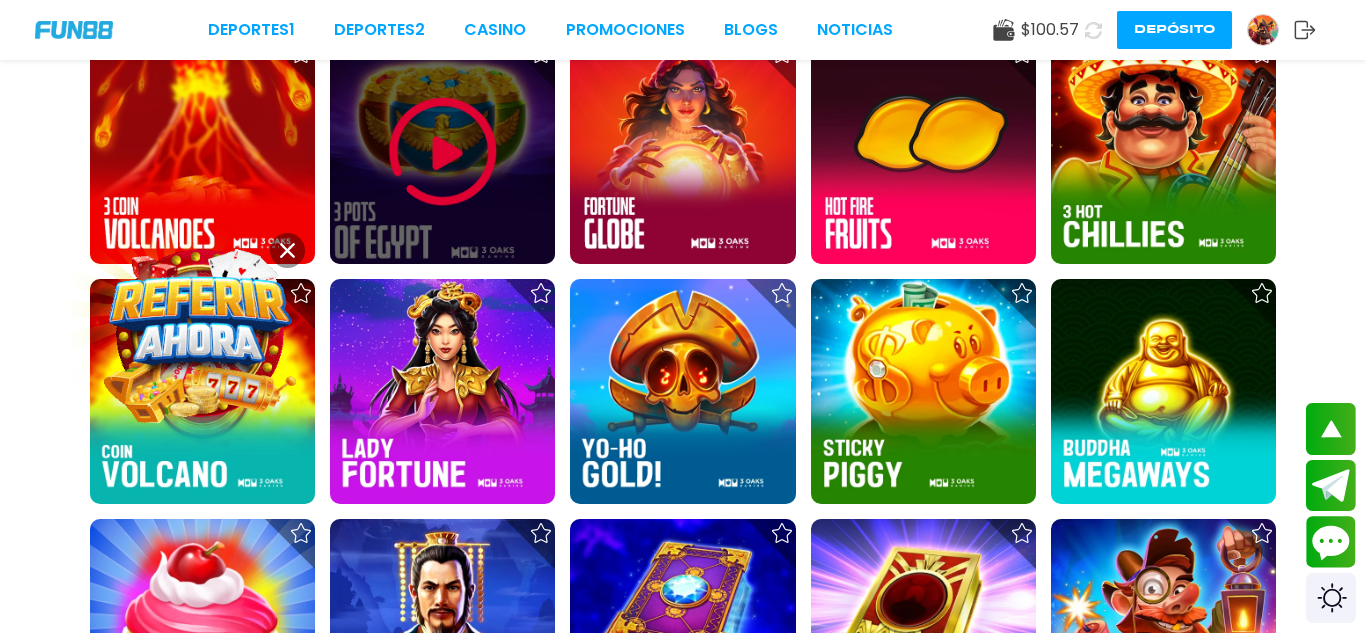 click at bounding box center (443, 152) 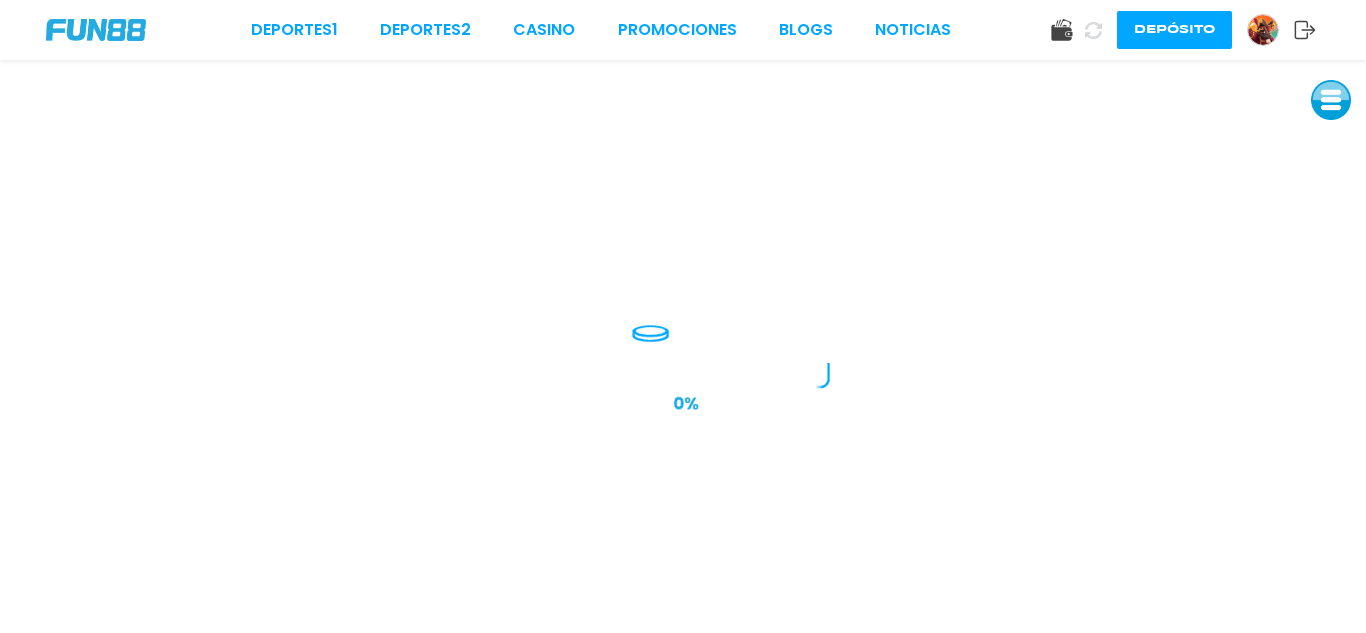 scroll, scrollTop: 0, scrollLeft: 0, axis: both 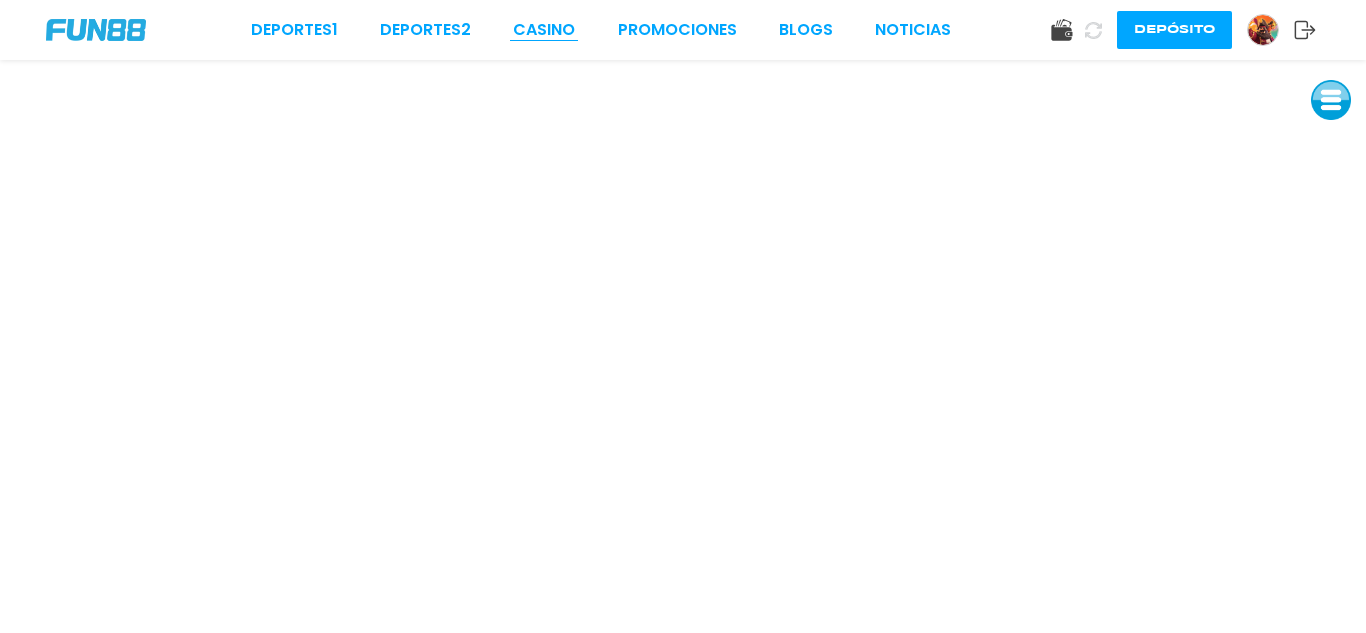 click on "CASINO" at bounding box center (544, 30) 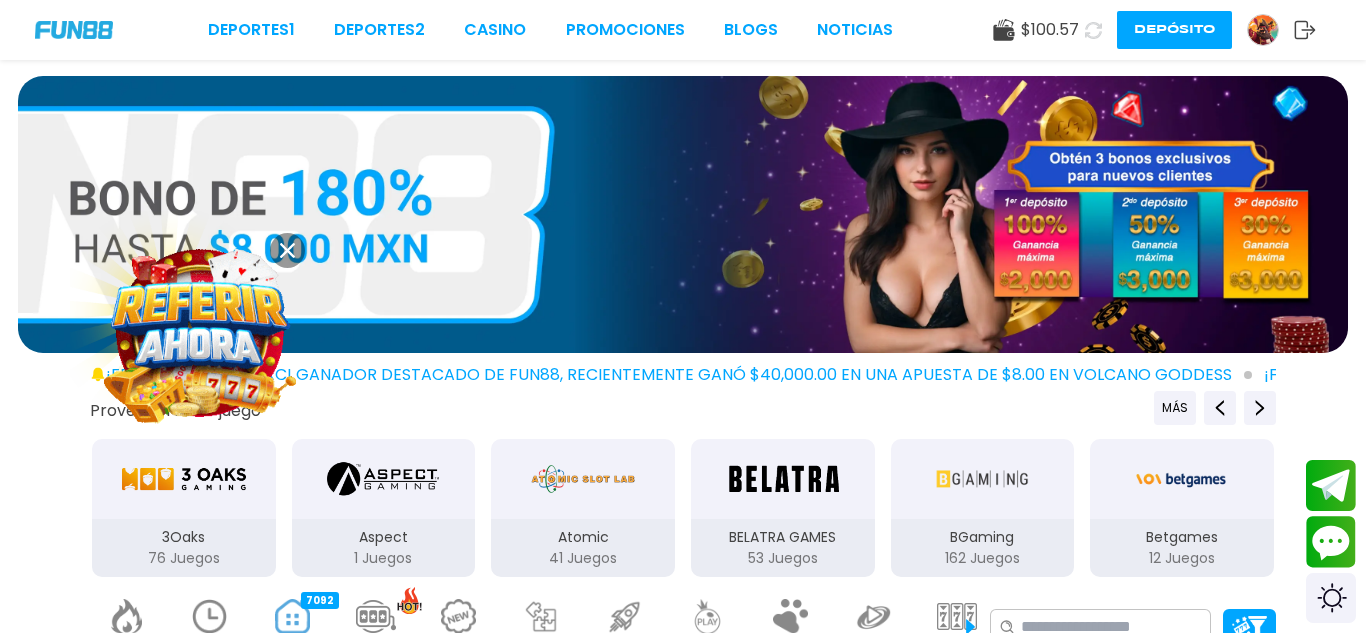 click at bounding box center [184, 479] 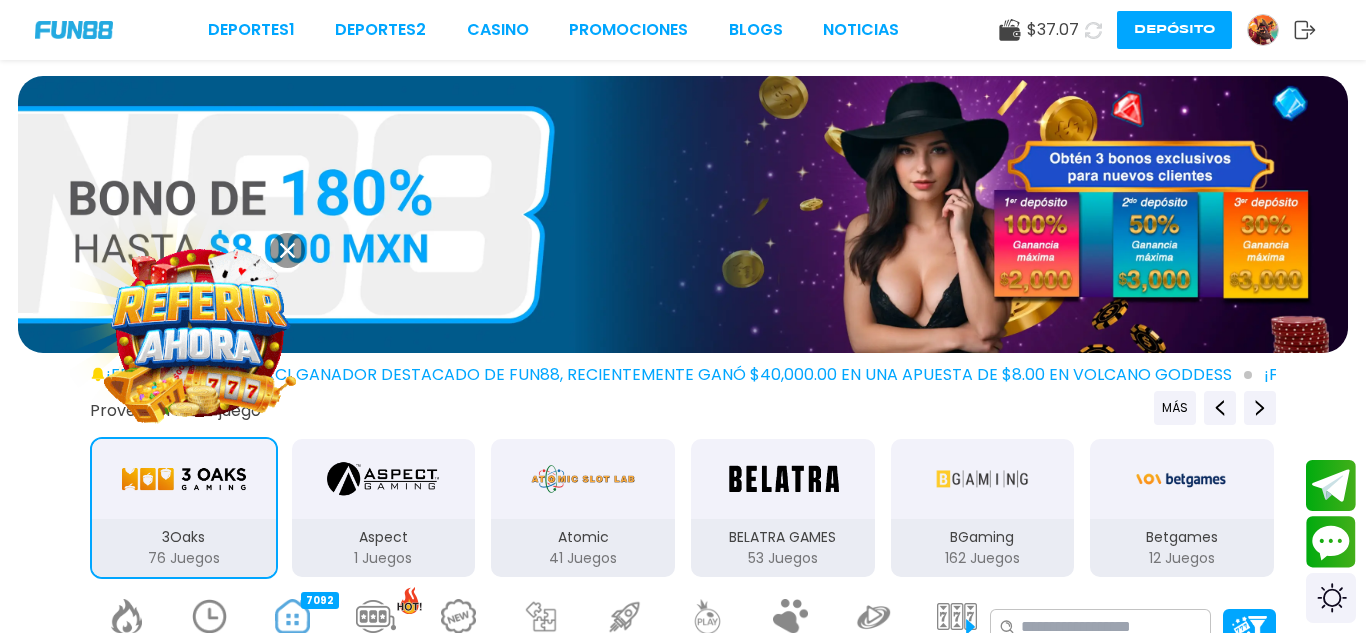 type 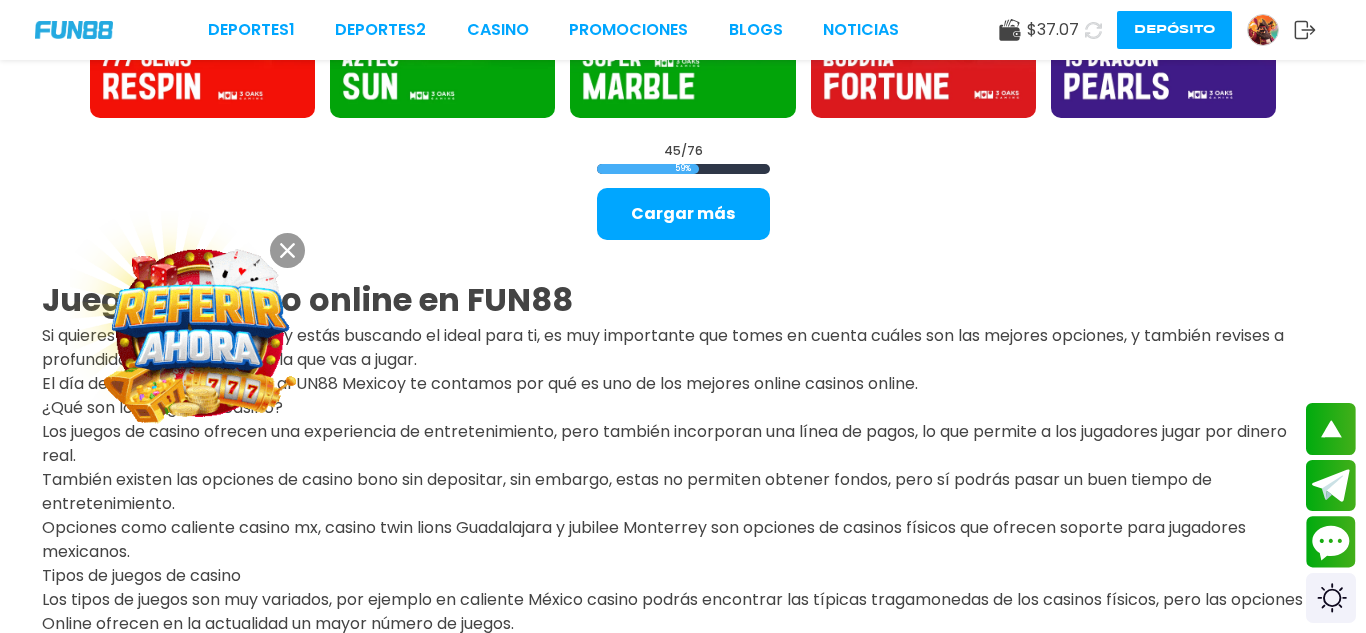 scroll, scrollTop: 2720, scrollLeft: 0, axis: vertical 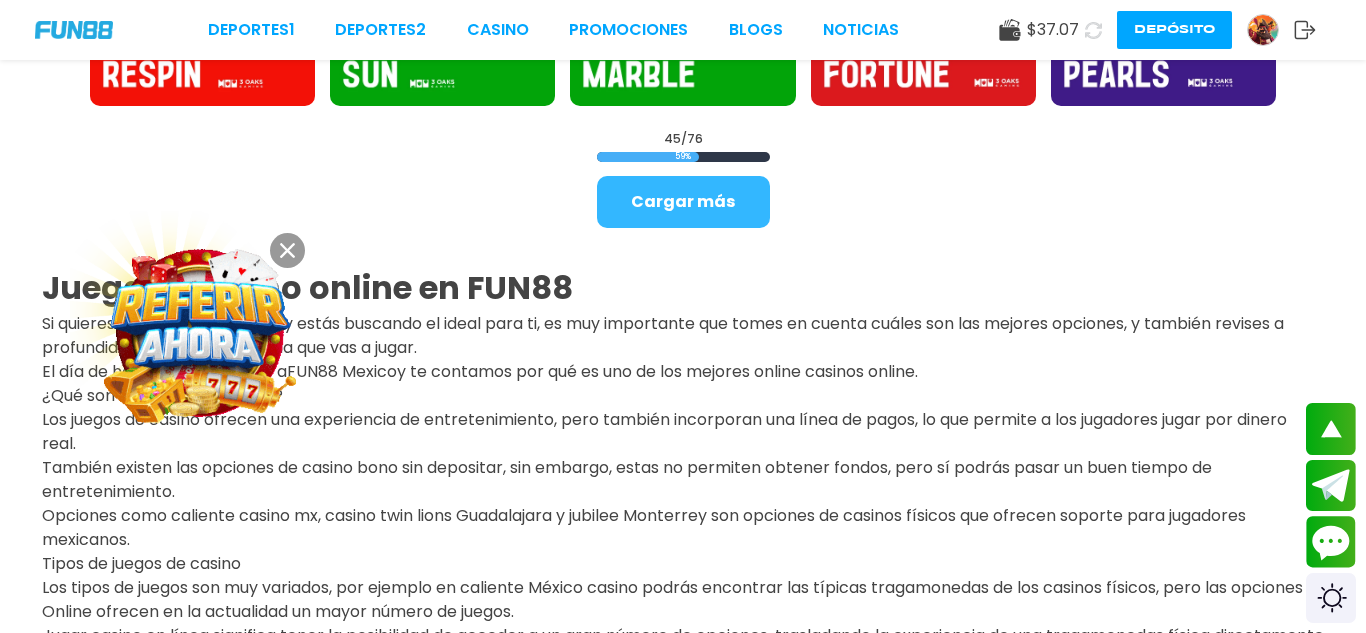 click on "Cargar más" at bounding box center (683, 202) 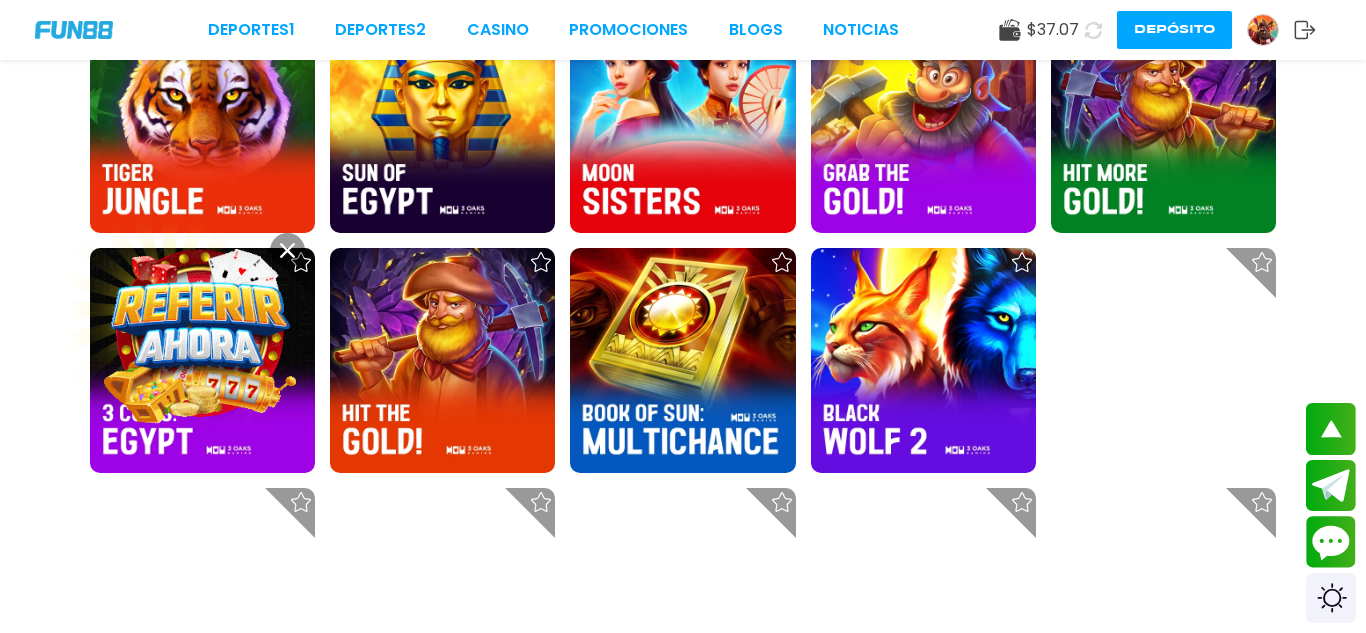 scroll, scrollTop: 3440, scrollLeft: 0, axis: vertical 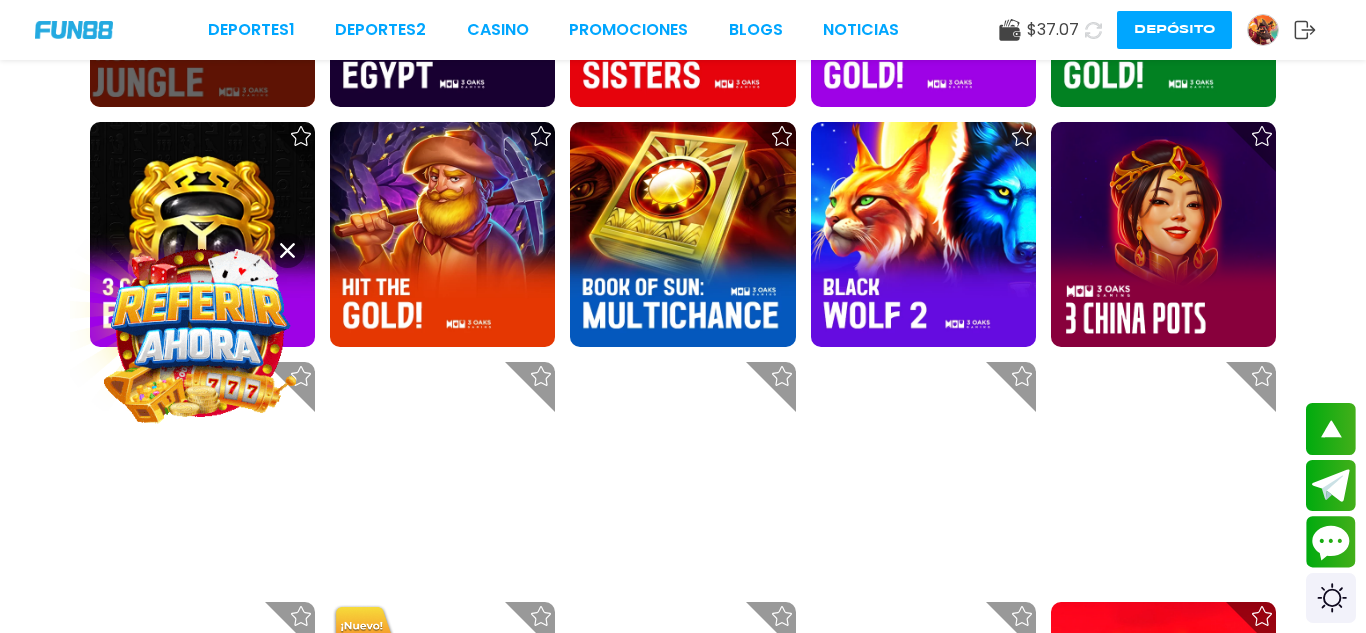 click at bounding box center [202, -7] 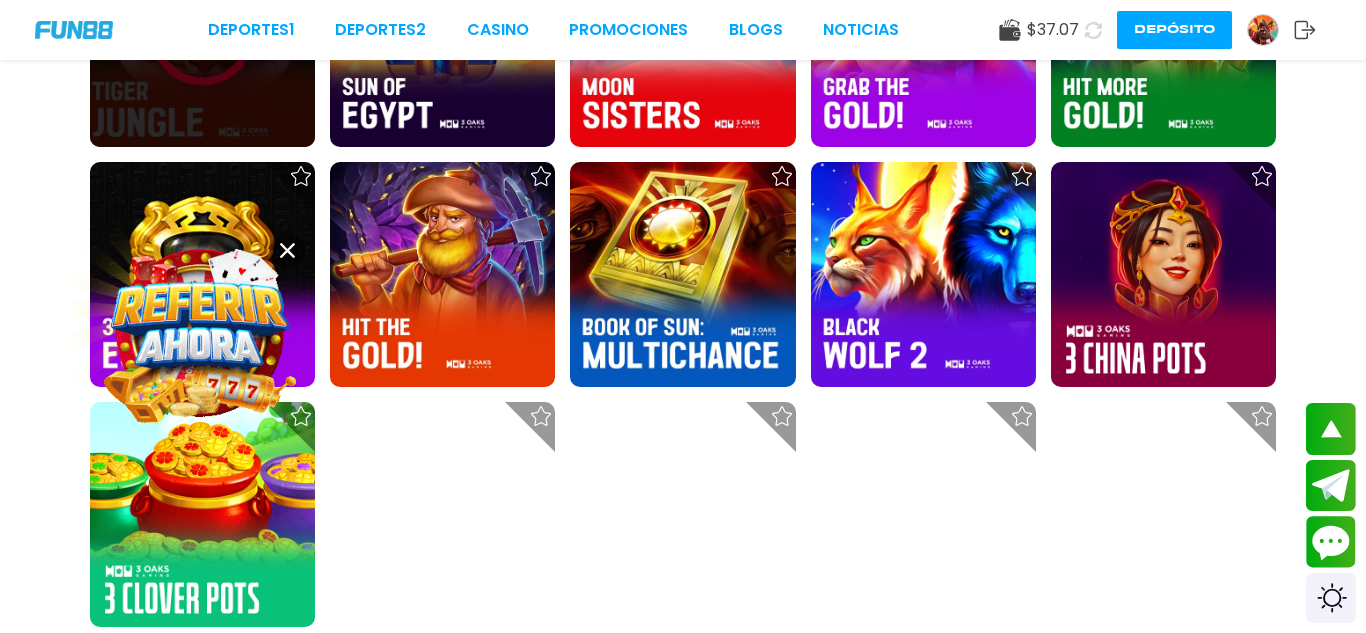 scroll, scrollTop: 3360, scrollLeft: 0, axis: vertical 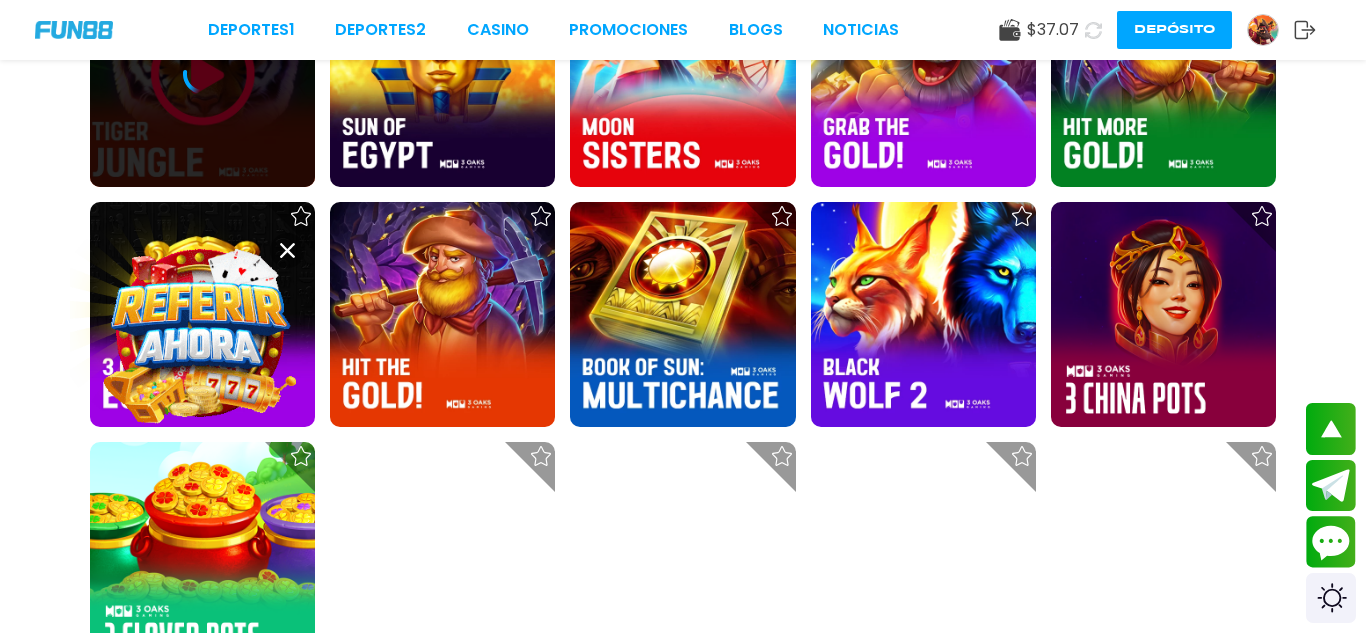 click 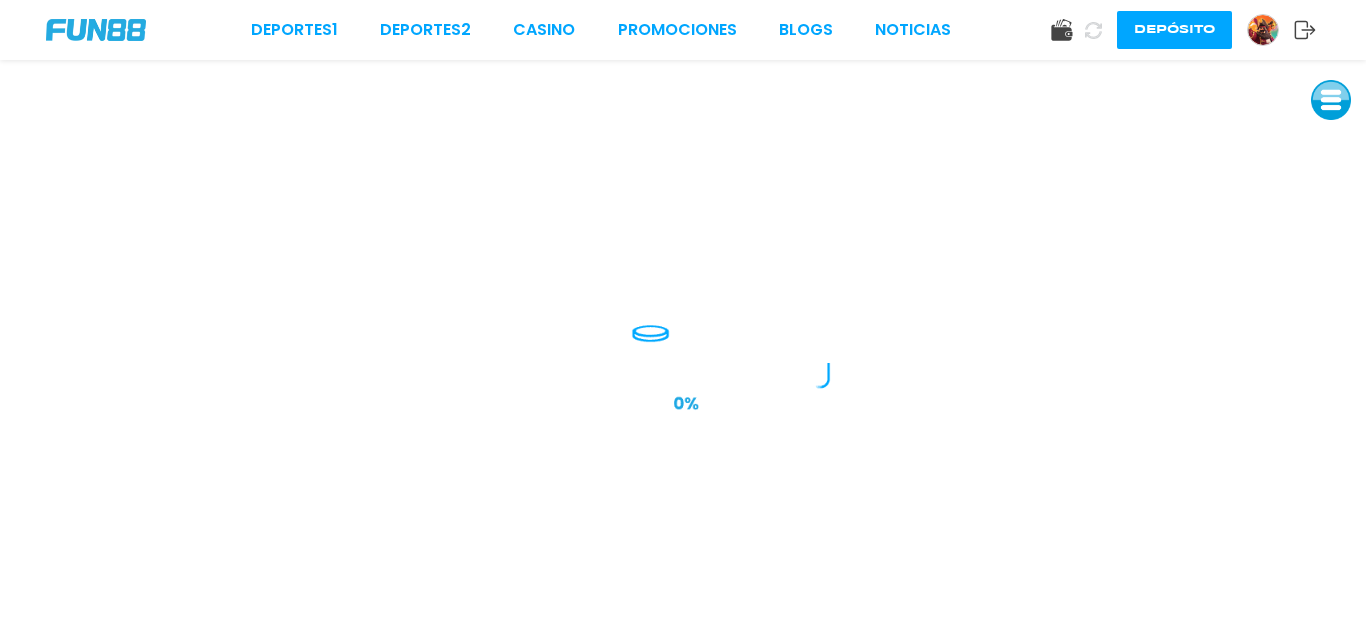 scroll, scrollTop: 0, scrollLeft: 0, axis: both 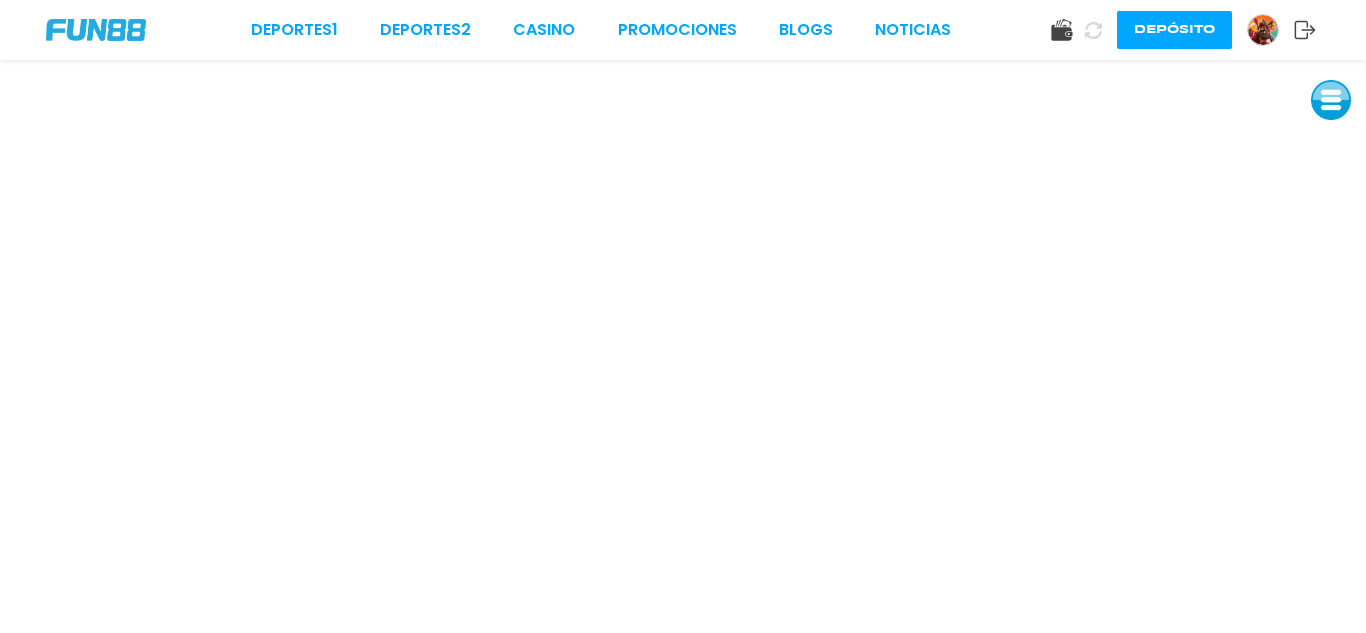 click at bounding box center [96, 30] 